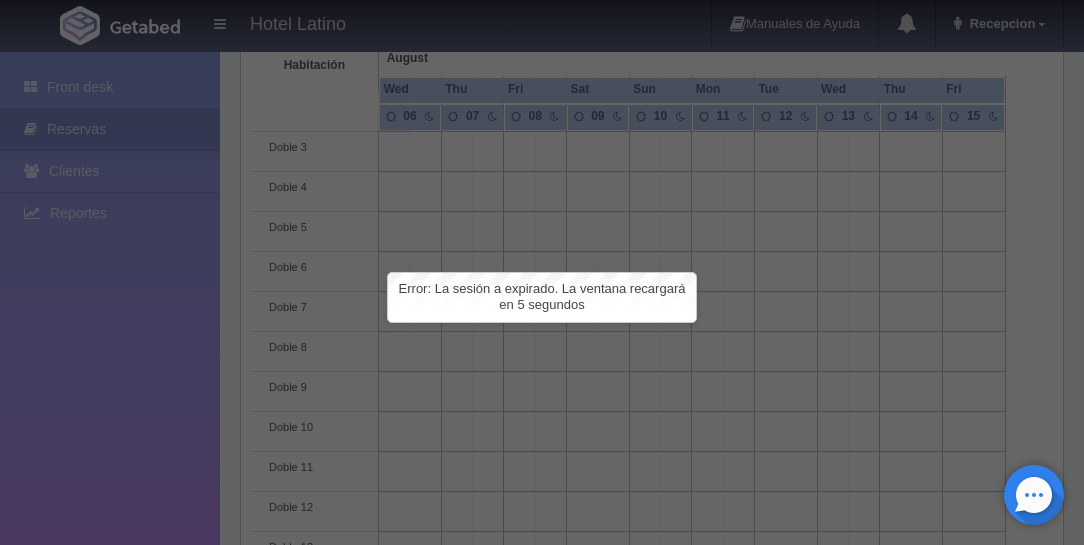scroll, scrollTop: 571, scrollLeft: 0, axis: vertical 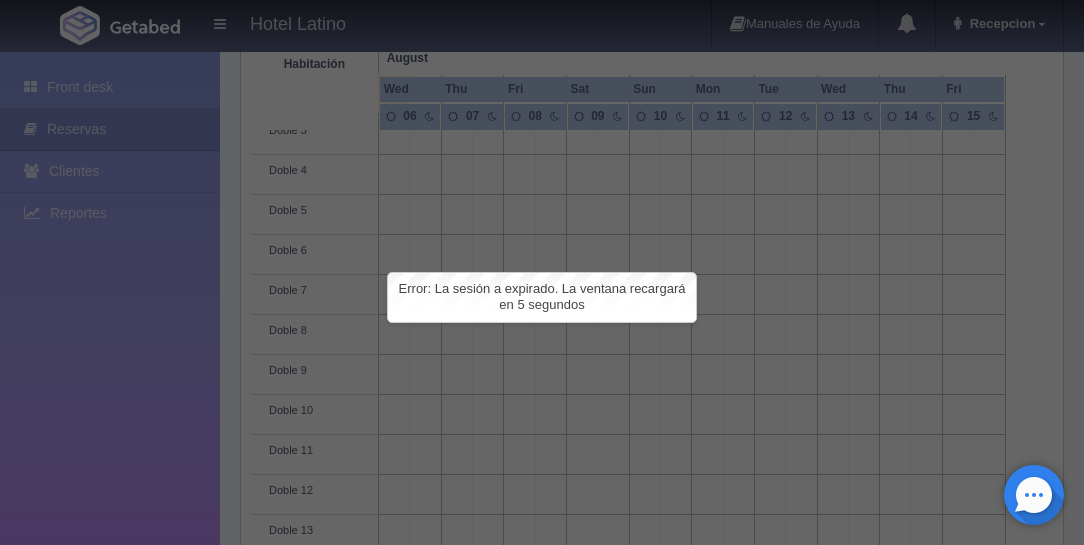 click at bounding box center (542, 272) 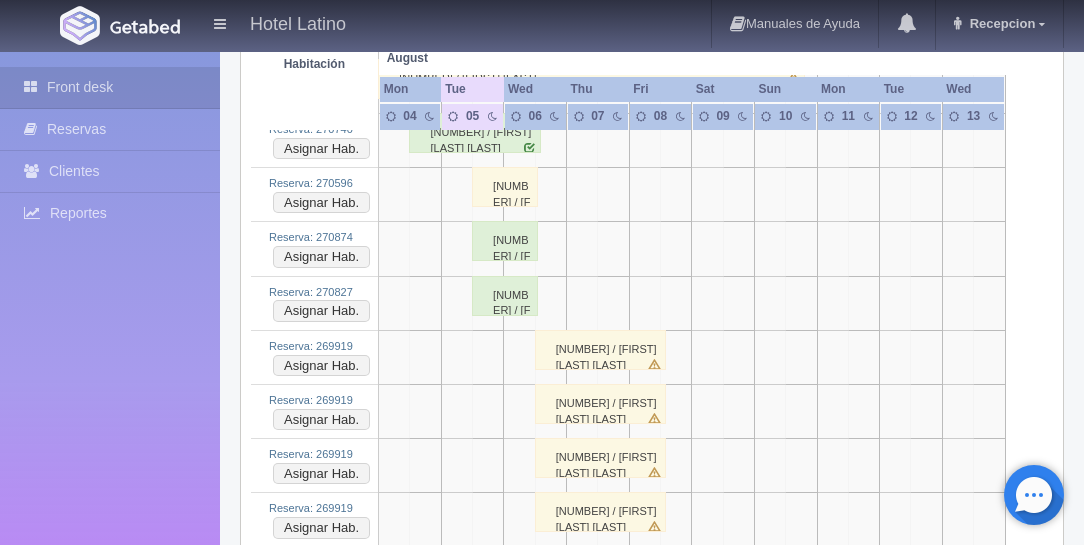 scroll, scrollTop: 1714, scrollLeft: 0, axis: vertical 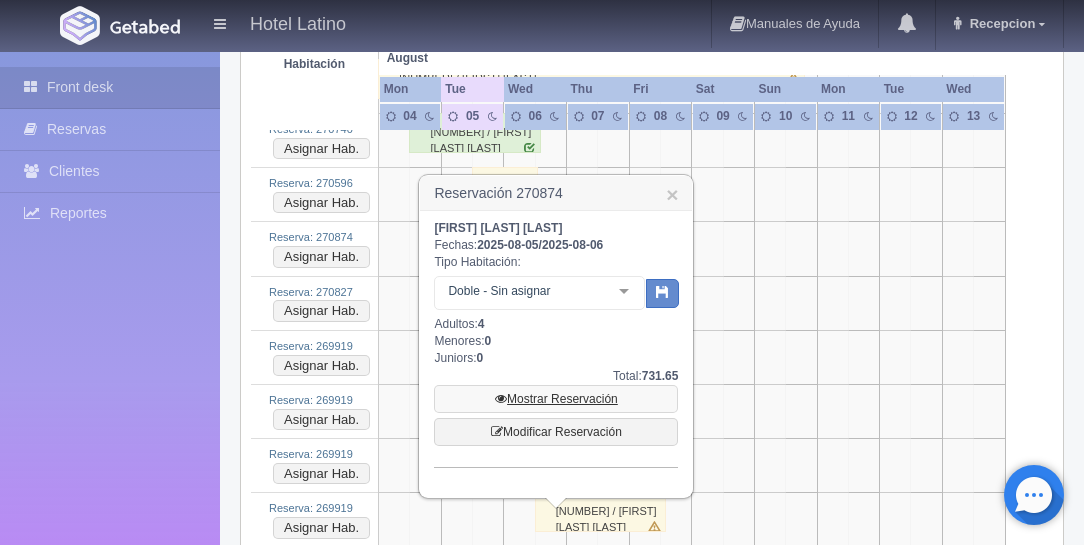 click on "Mostrar Reservación" at bounding box center [556, 399] 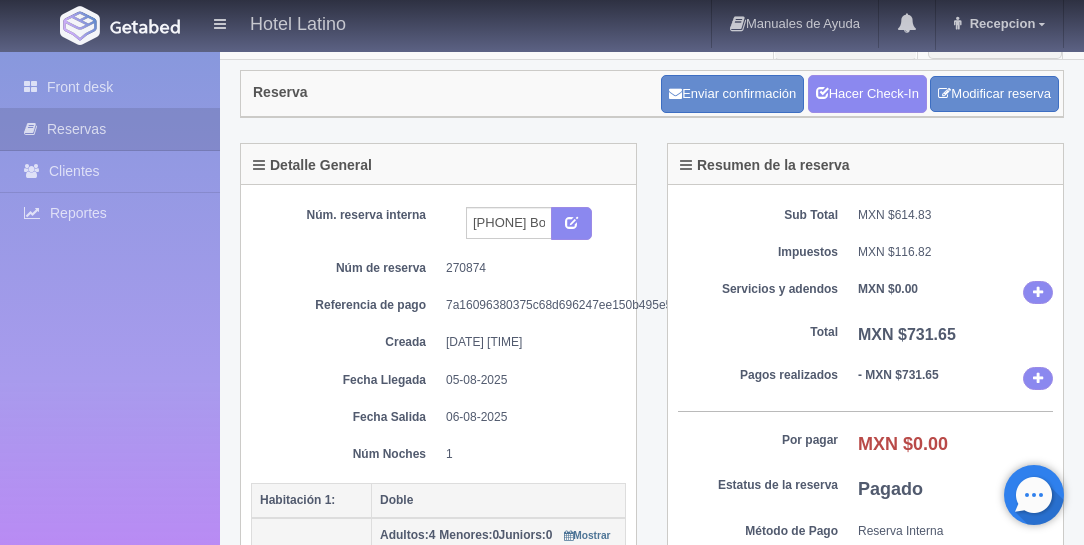 scroll, scrollTop: 57, scrollLeft: 0, axis: vertical 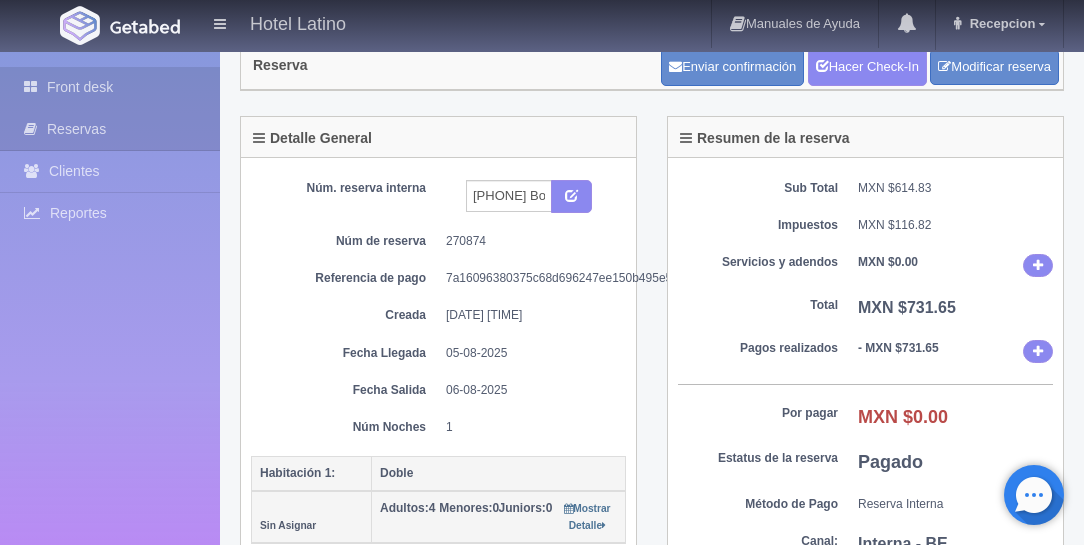 click on "Front desk" at bounding box center [110, 87] 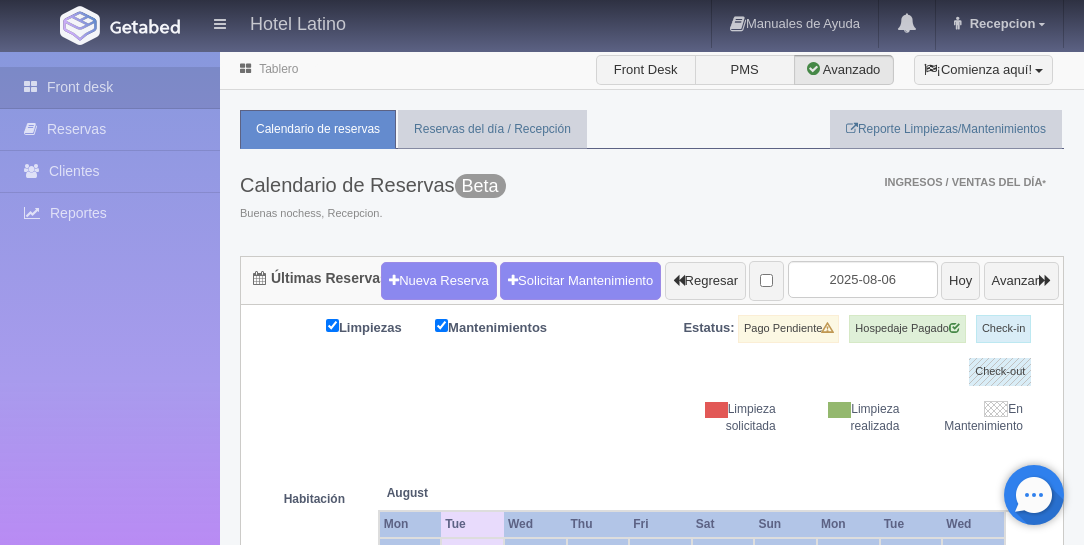scroll, scrollTop: 0, scrollLeft: 0, axis: both 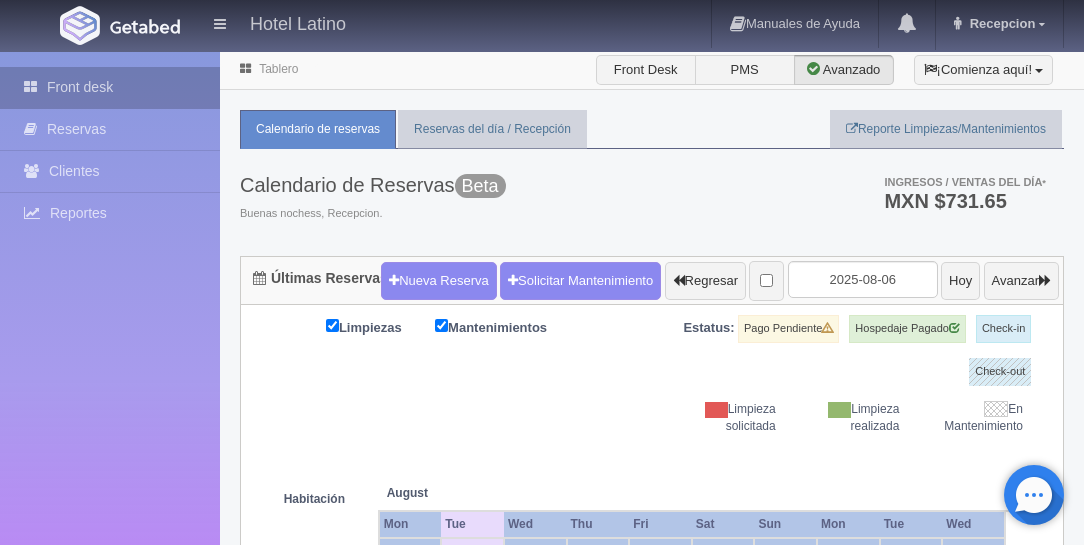 click on "Front desk" at bounding box center [110, 87] 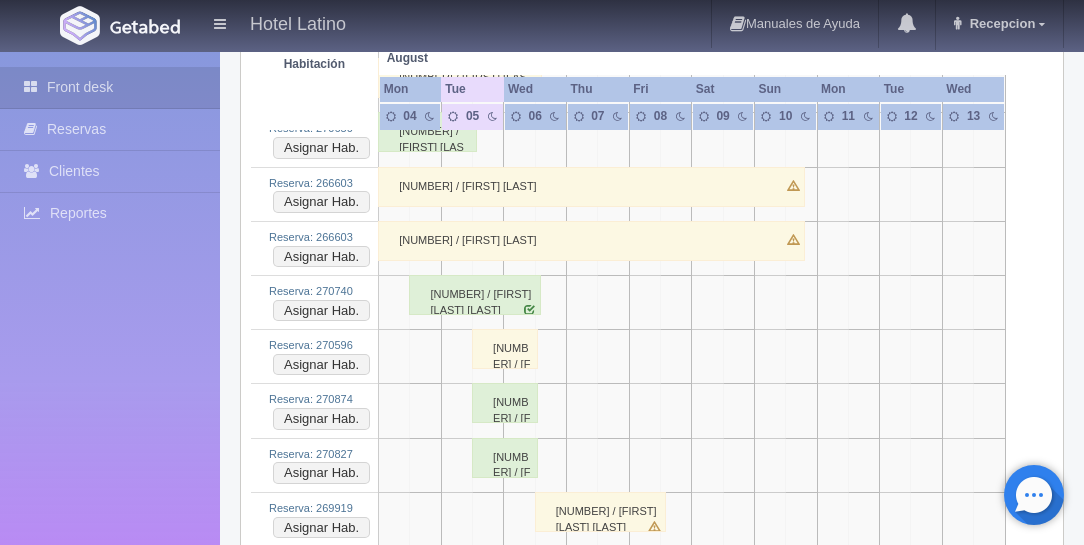 scroll, scrollTop: 1556, scrollLeft: 0, axis: vertical 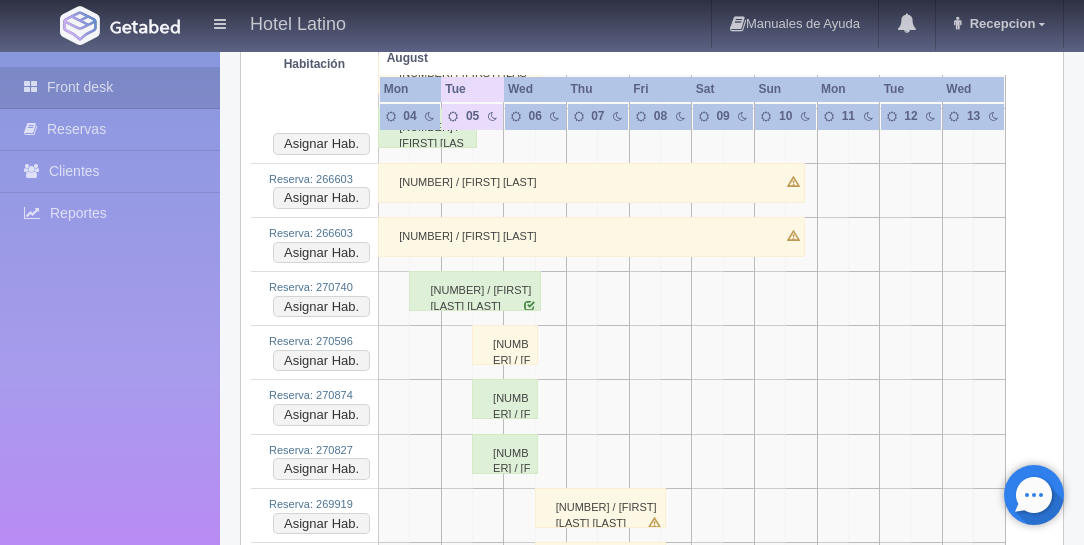 click on "270874 / Ariadna Escobedo Fdez" at bounding box center [505, 399] 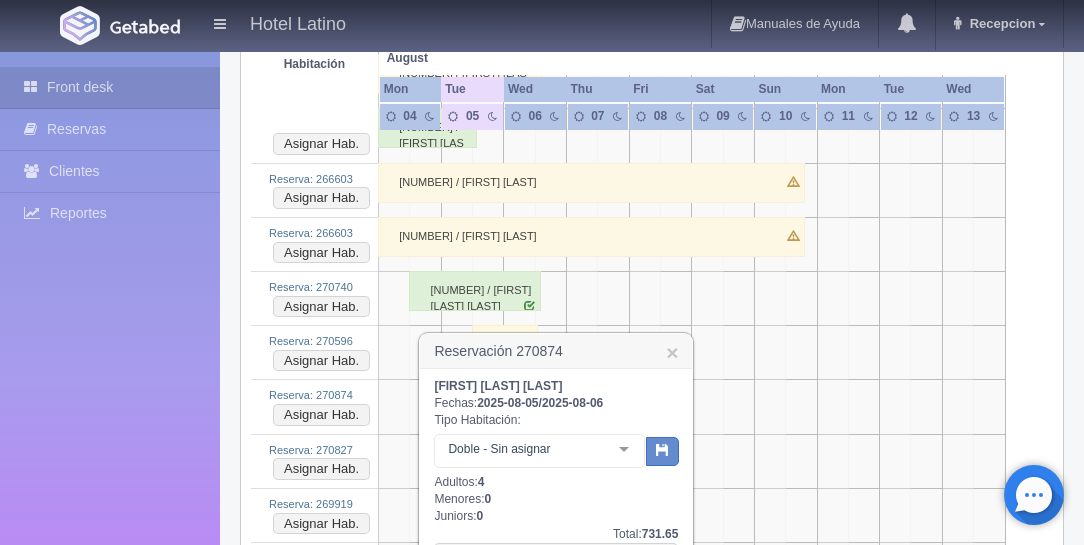 scroll, scrollTop: 1785, scrollLeft: 0, axis: vertical 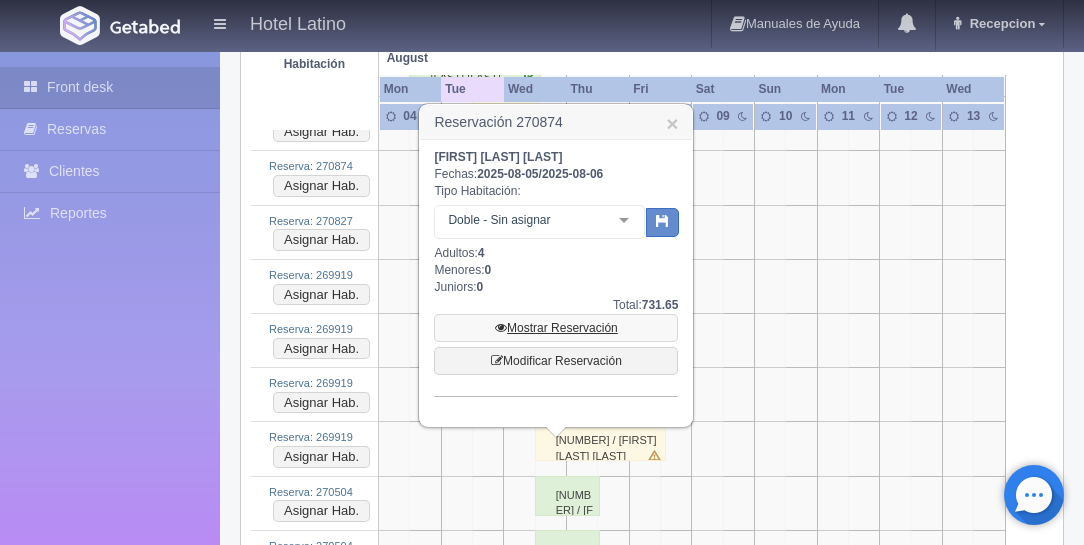 click on "Mostrar Reservación" at bounding box center (556, 328) 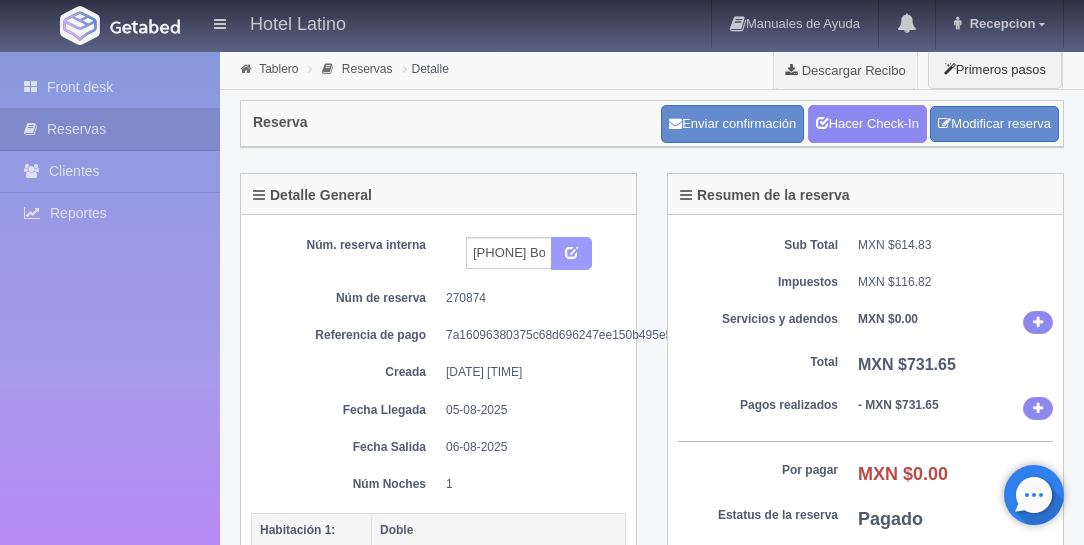 scroll, scrollTop: 0, scrollLeft: 0, axis: both 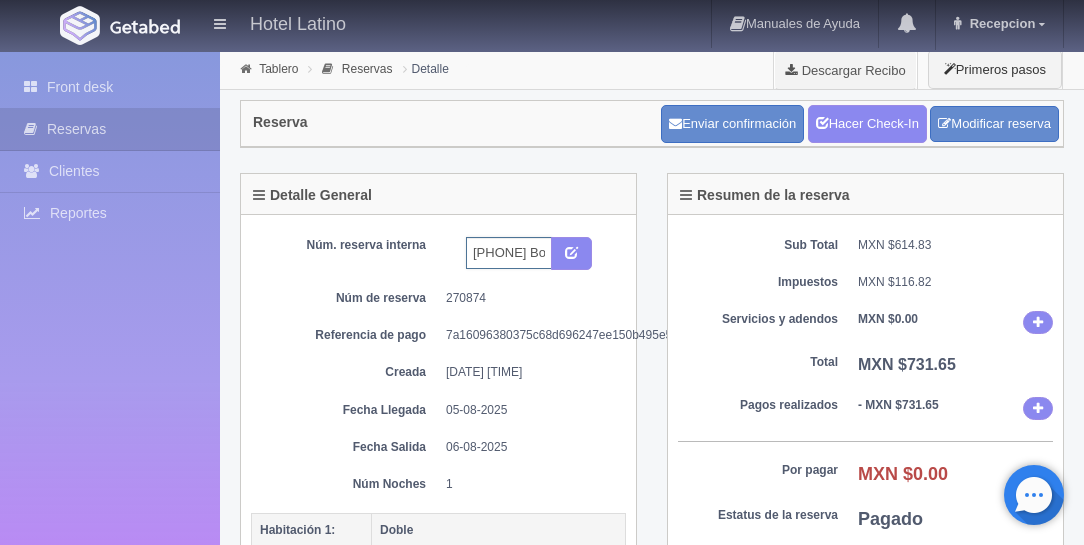 click on "[PHONE] Booking" at bounding box center [509, 253] 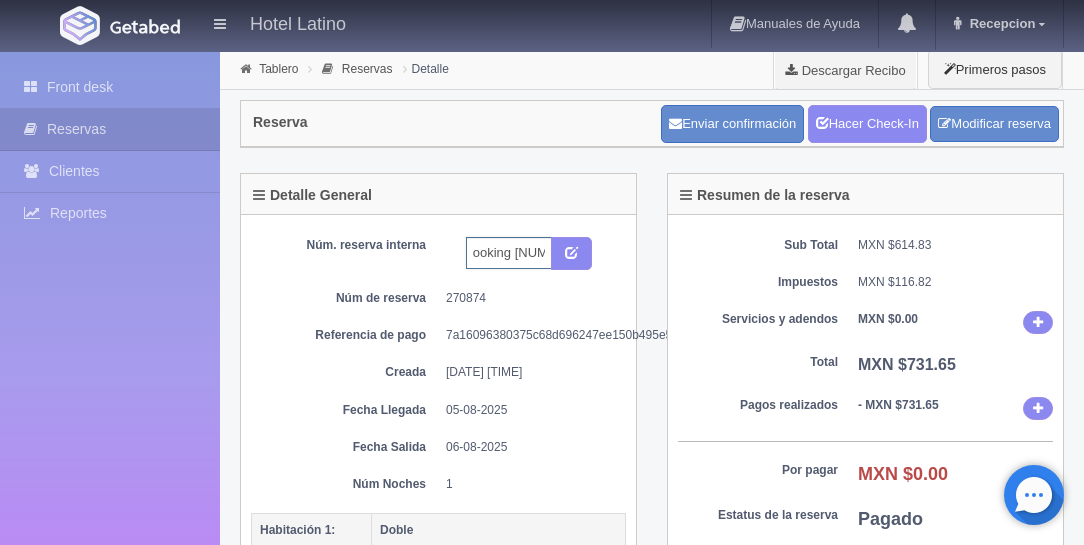scroll, scrollTop: 0, scrollLeft: 73, axis: horizontal 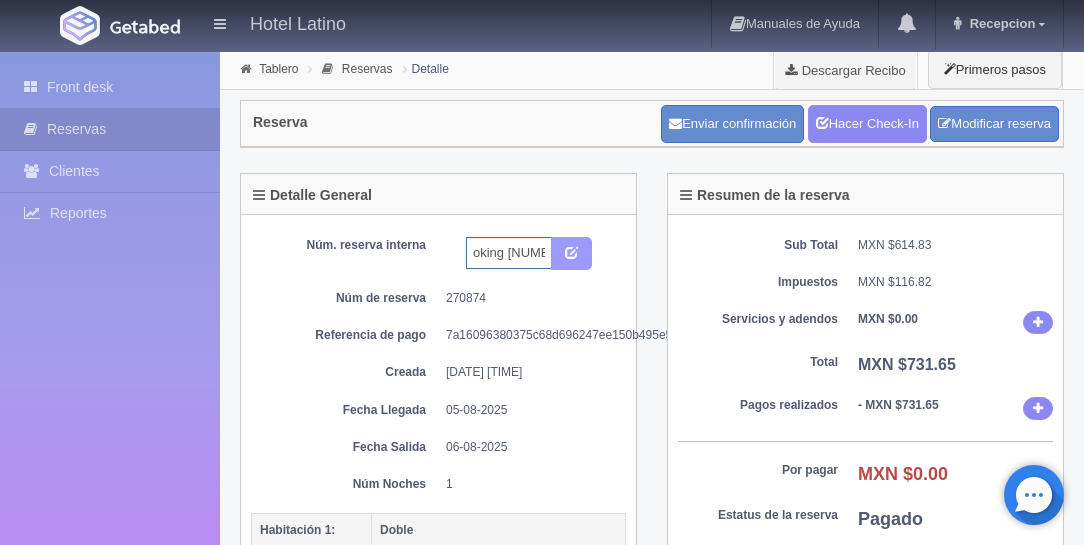 type on "[PHONE] Booking [NUMBER]" 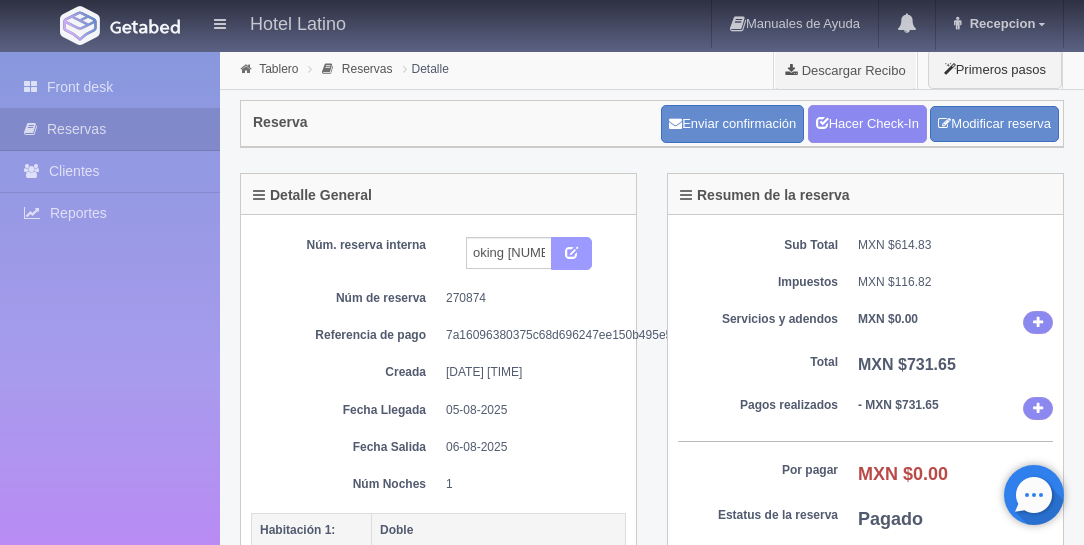 click at bounding box center [571, 251] 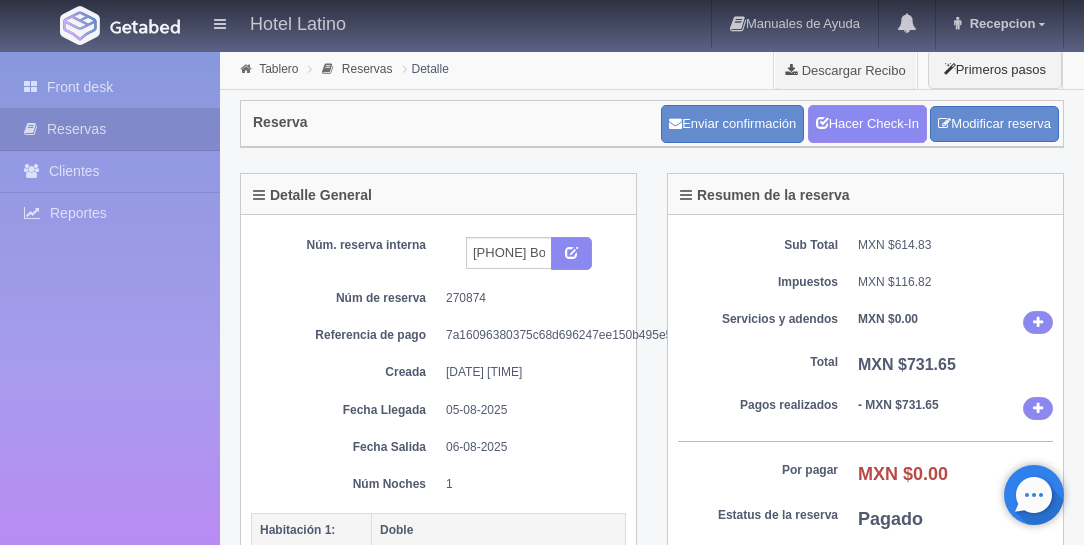 scroll, scrollTop: 0, scrollLeft: 0, axis: both 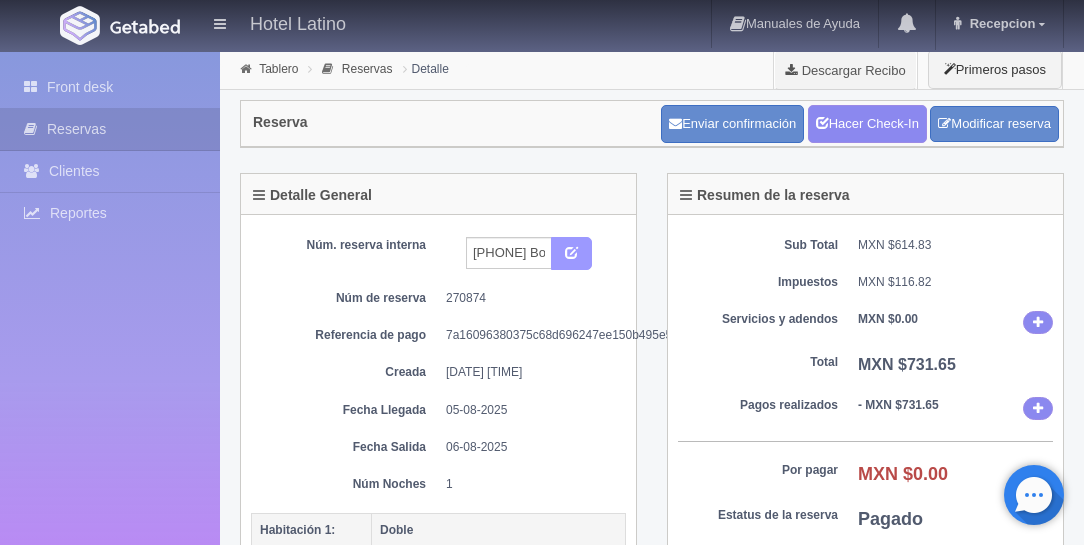 click at bounding box center (571, 251) 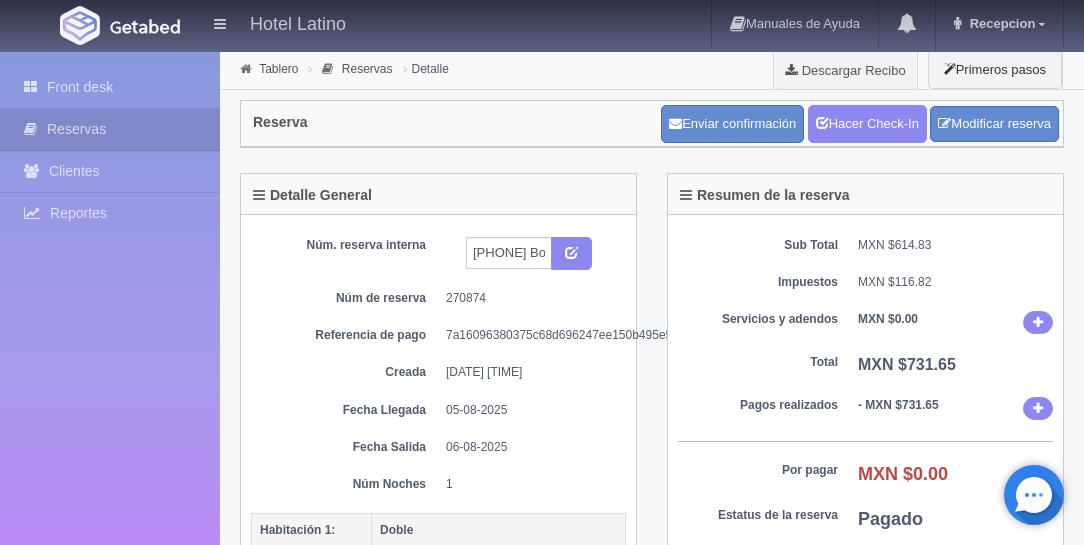 scroll, scrollTop: 0, scrollLeft: 0, axis: both 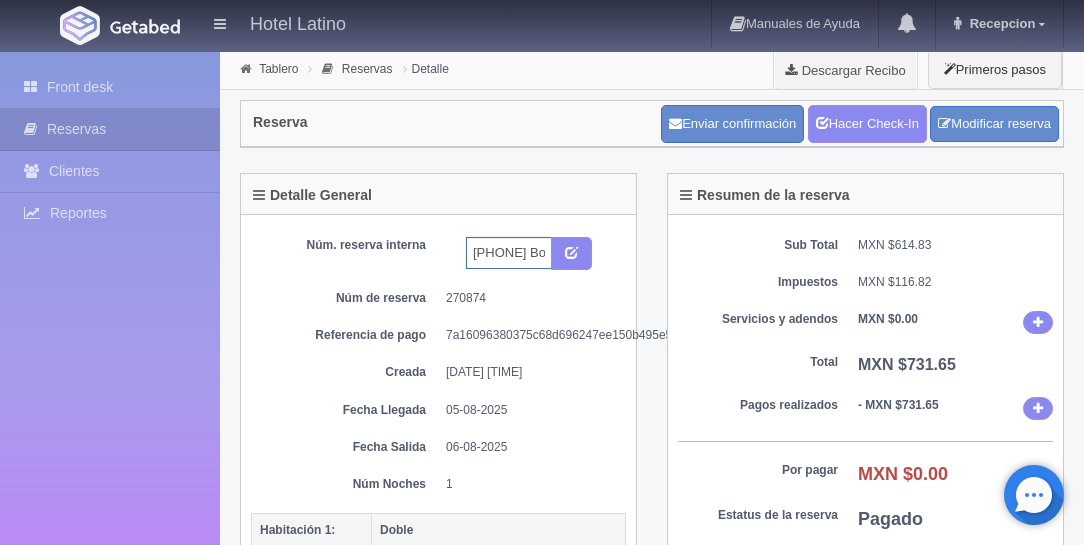 click on "[PHONE] Booking 325" at bounding box center [509, 253] 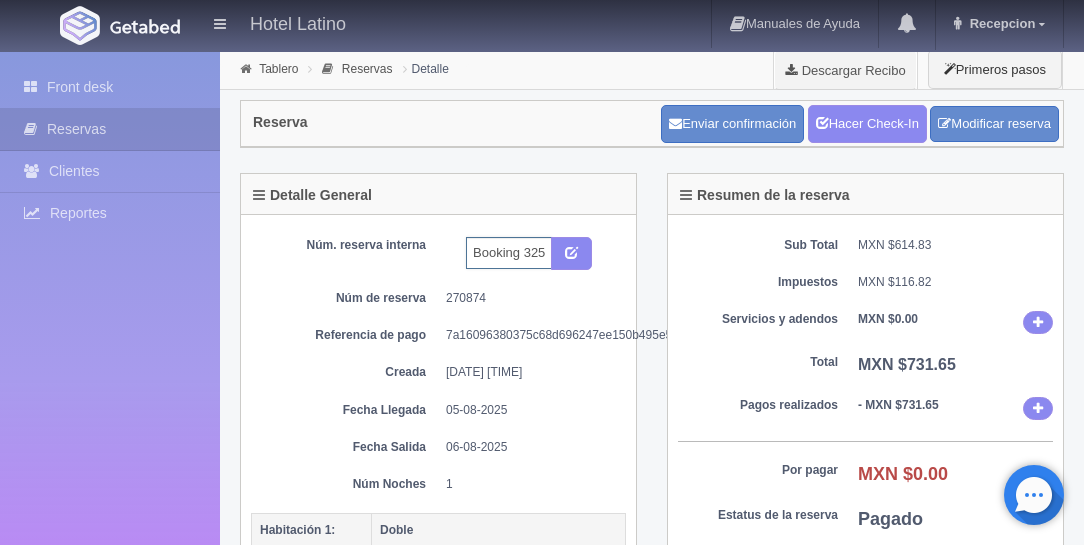 scroll, scrollTop: 0, scrollLeft: 73, axis: horizontal 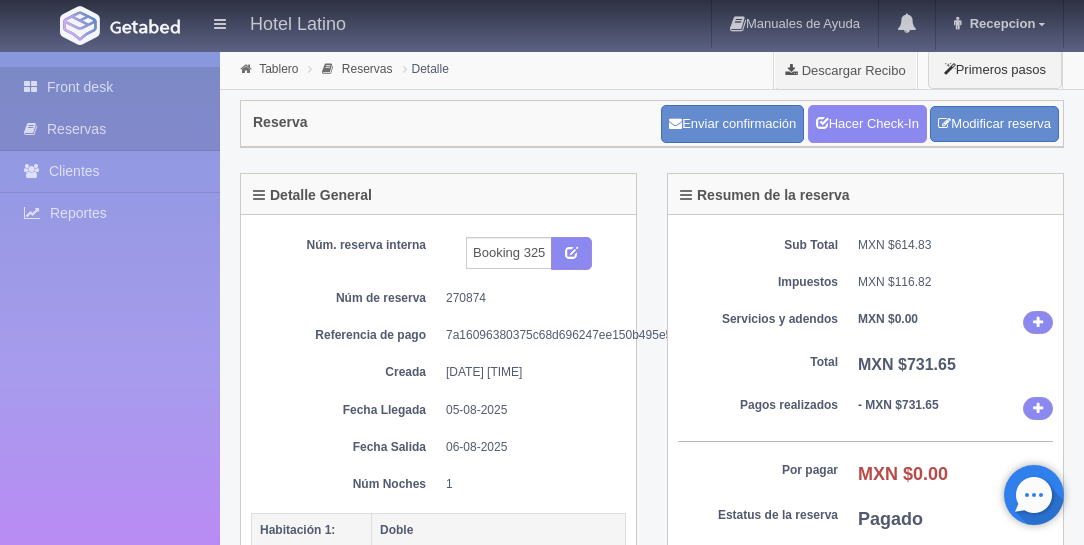 click on "Front desk" at bounding box center [110, 87] 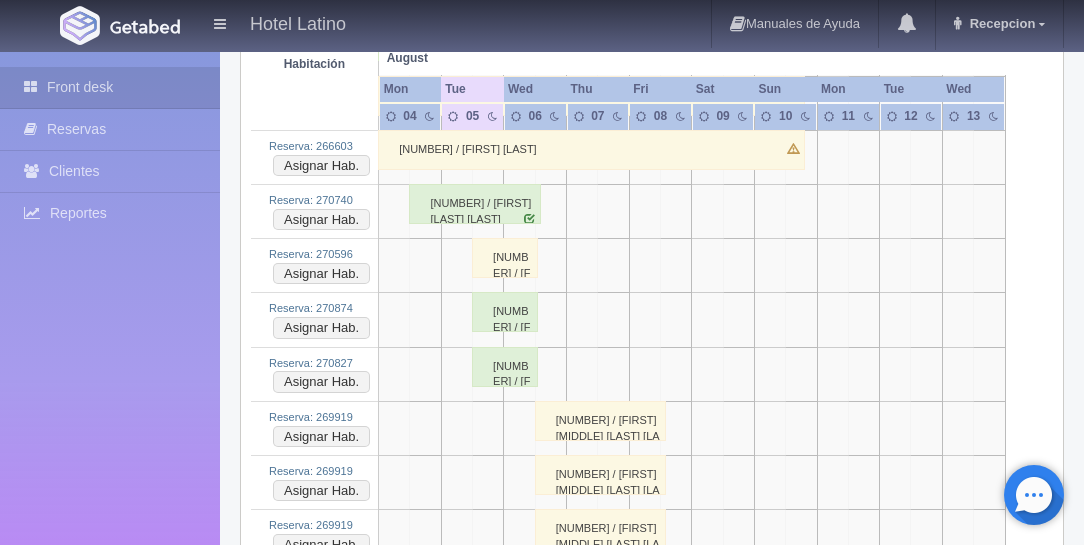 scroll, scrollTop: 1714, scrollLeft: 0, axis: vertical 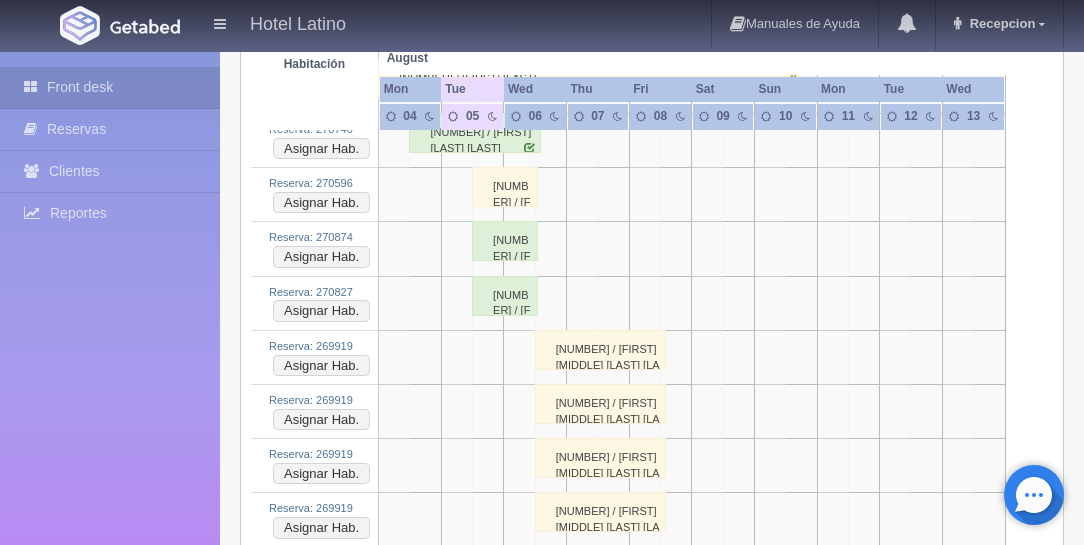 click on "270827 / Oscar Saul Castrejon Diaz" at bounding box center [505, 296] 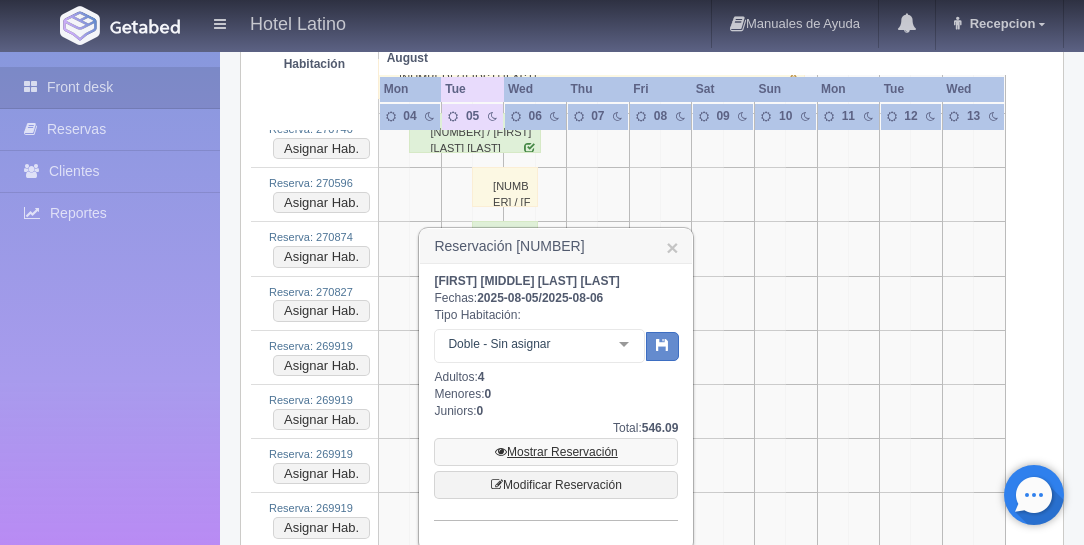 click on "Mostrar Reservación" at bounding box center [556, 452] 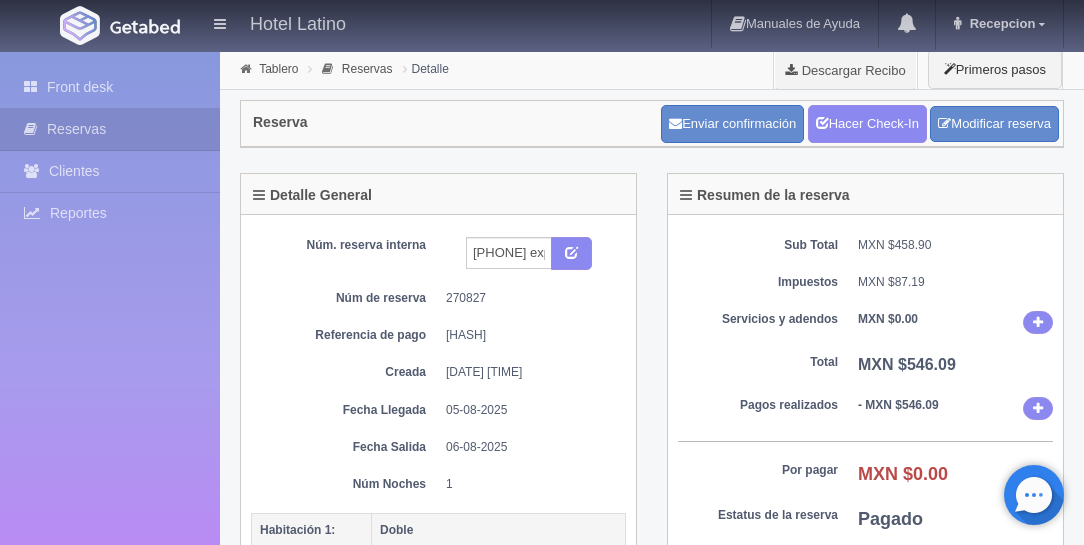 scroll, scrollTop: 0, scrollLeft: 0, axis: both 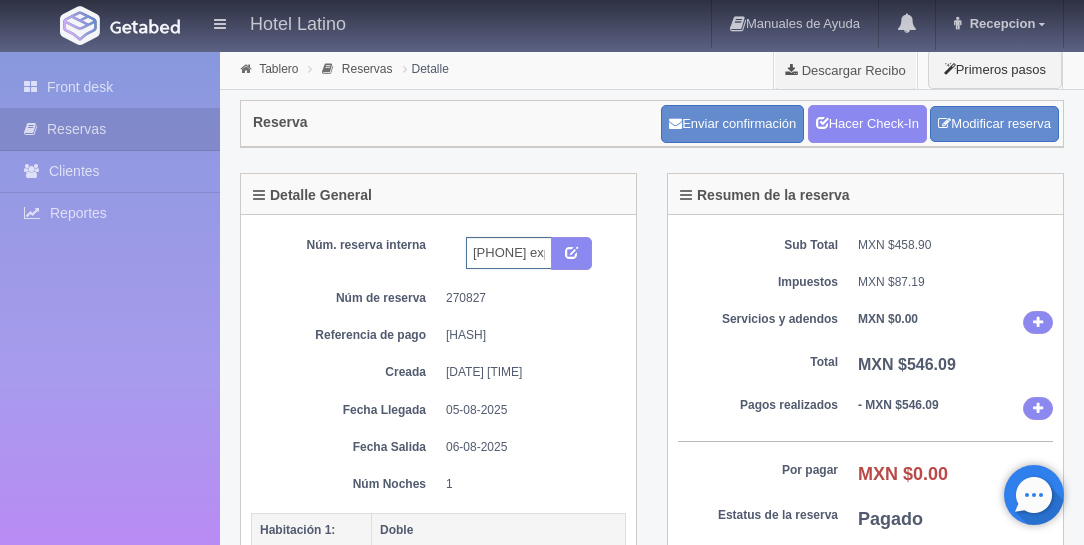 click on "[PHONE] expedia" at bounding box center [509, 253] 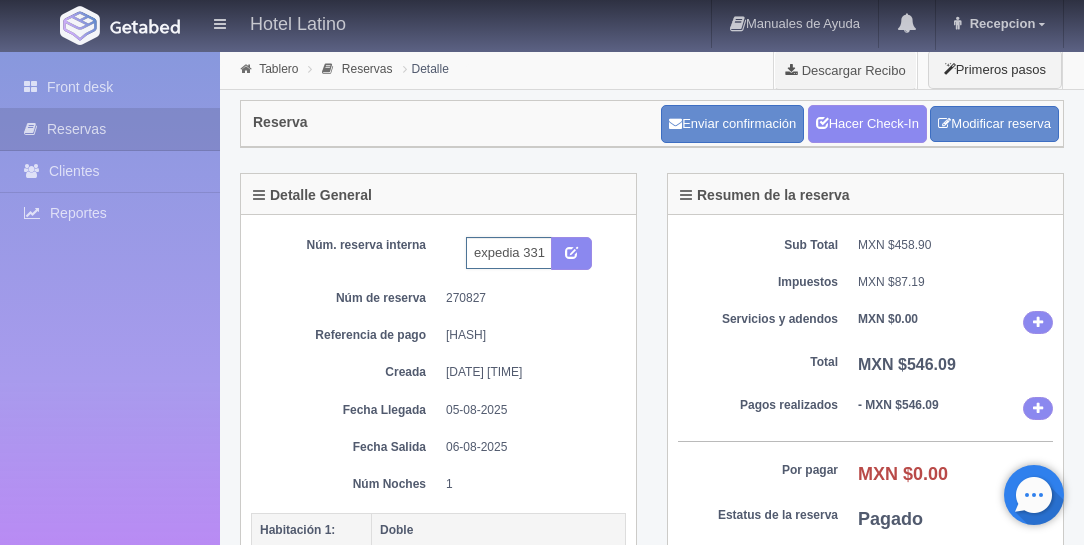 scroll, scrollTop: 0, scrollLeft: 72, axis: horizontal 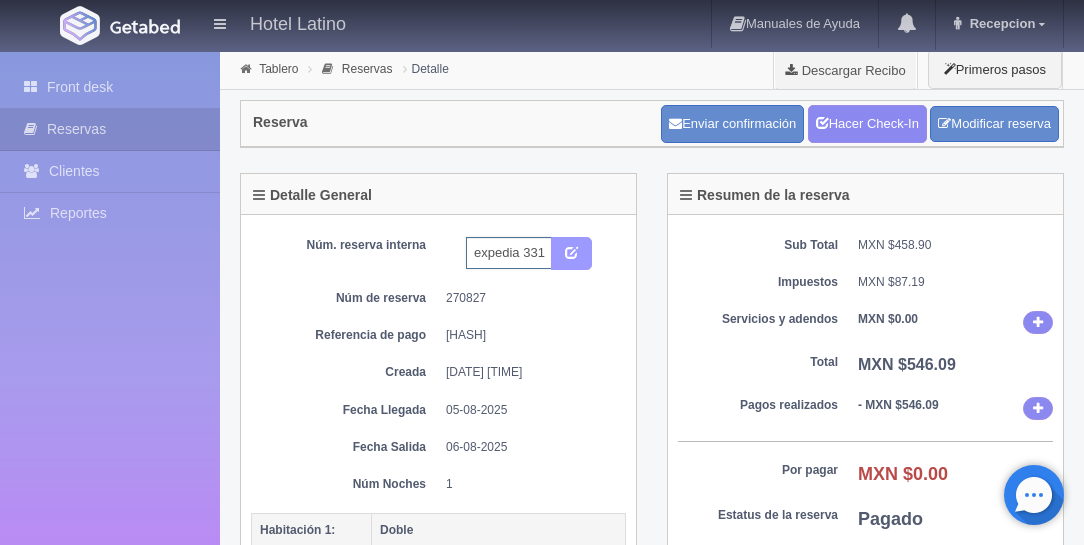 type on "2260845529 expedia 331" 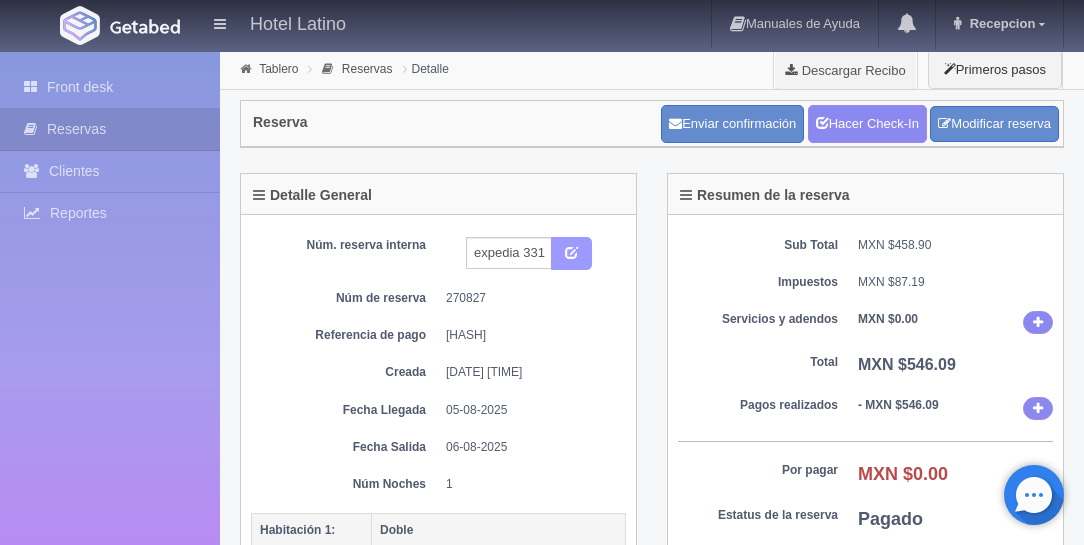 click at bounding box center [571, 251] 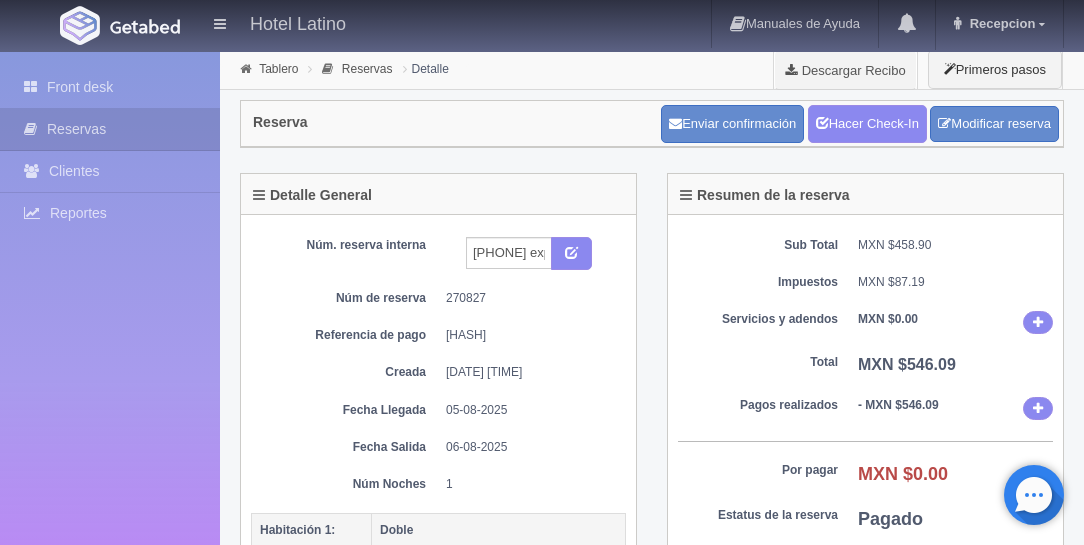 scroll, scrollTop: 0, scrollLeft: 0, axis: both 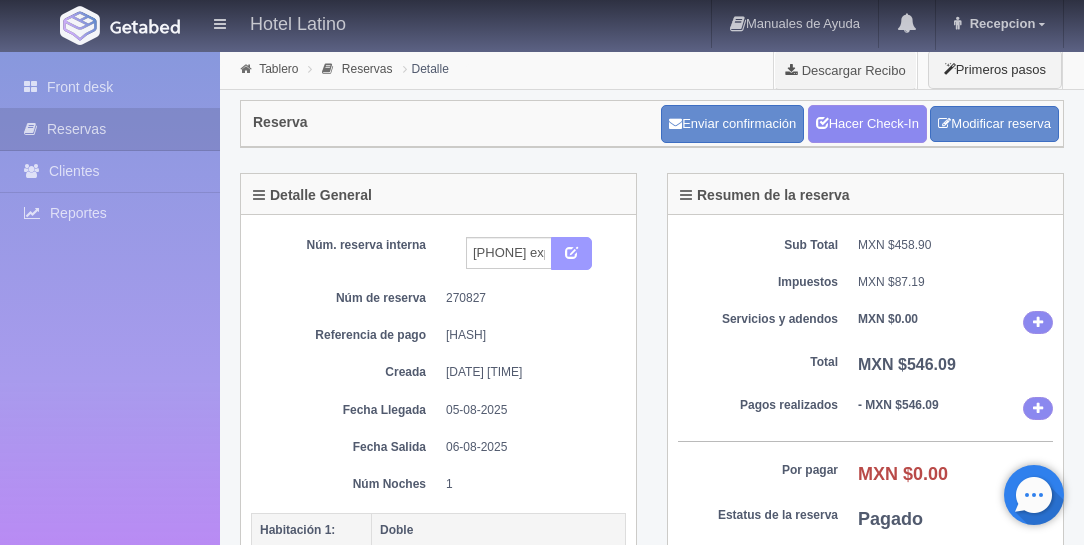 click at bounding box center (571, 251) 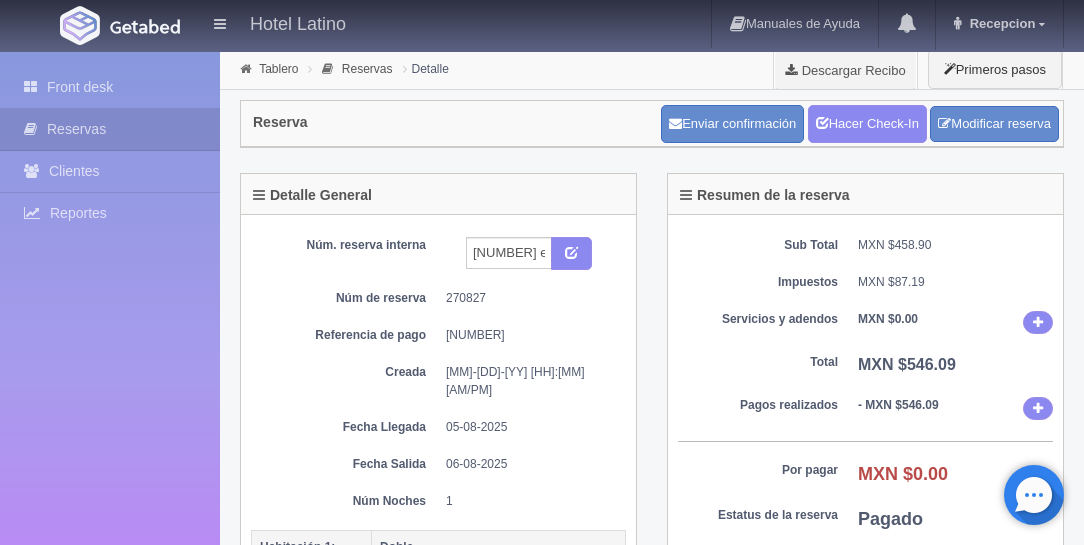 scroll, scrollTop: 0, scrollLeft: 0, axis: both 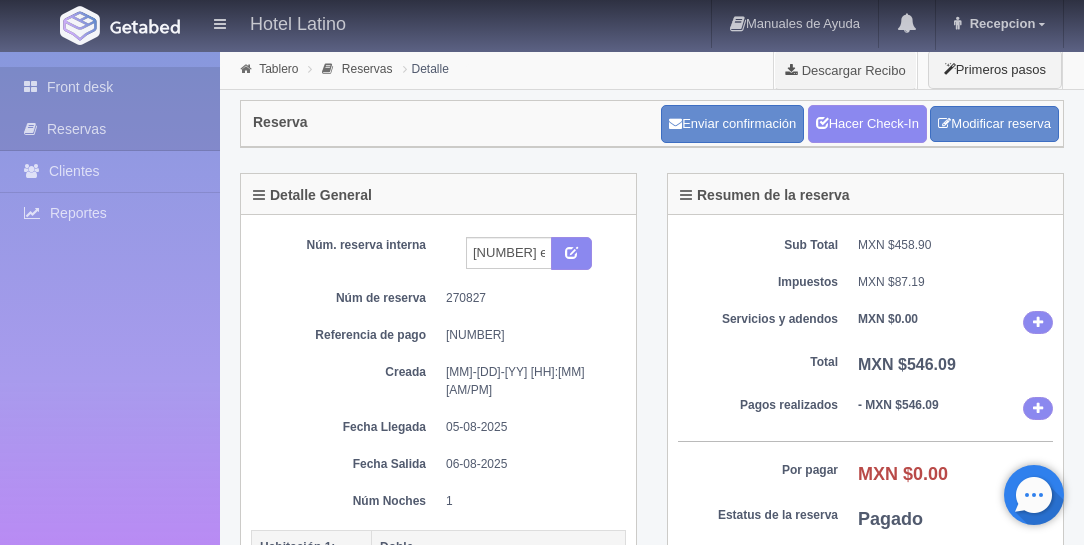 click on "Front desk" at bounding box center [110, 87] 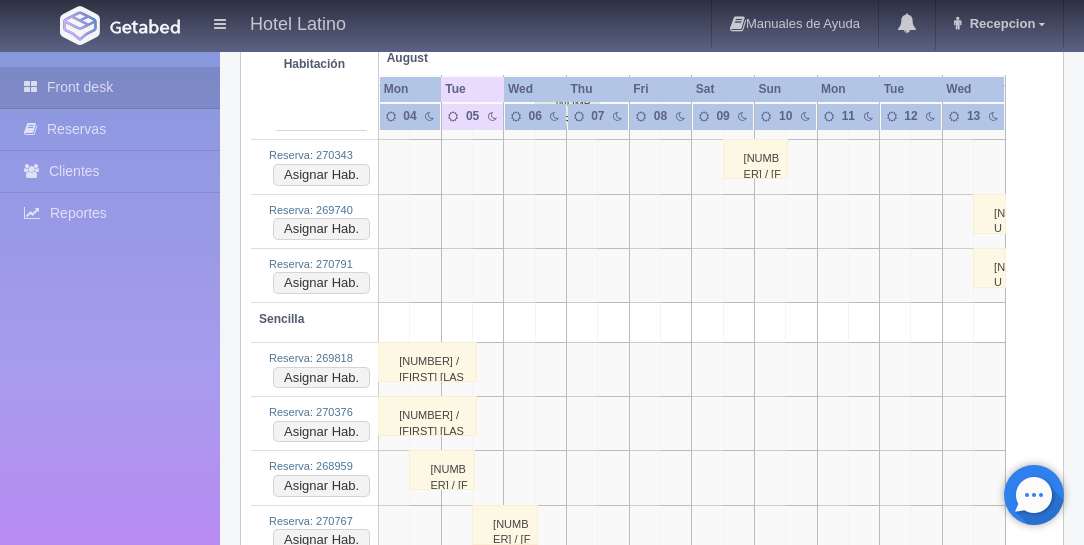 scroll, scrollTop: 3885, scrollLeft: 0, axis: vertical 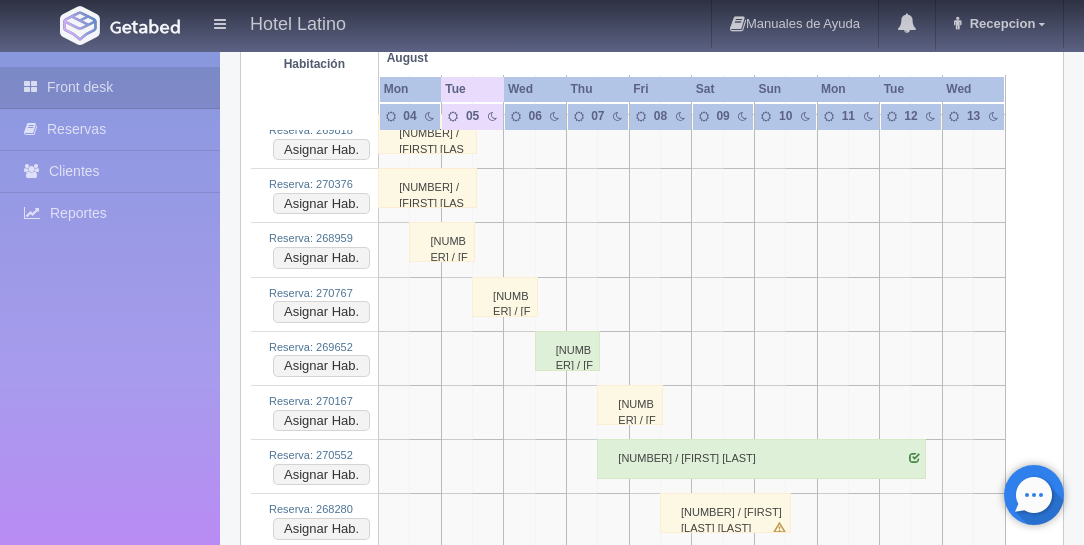 click on "270767 / cesar eduardo garcia gomez" at bounding box center [505, 297] 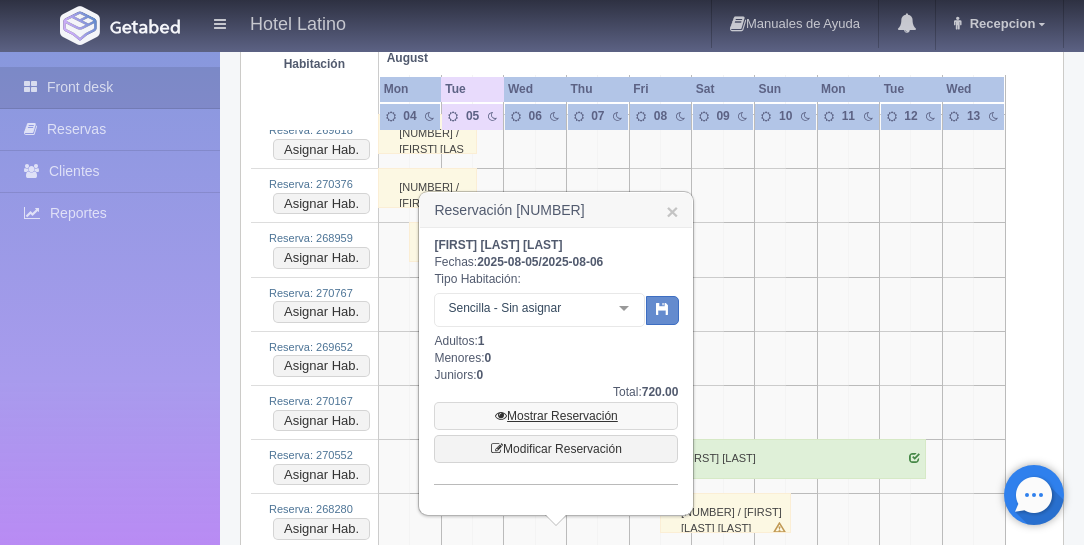 click on "Mostrar Reservación" at bounding box center [556, 416] 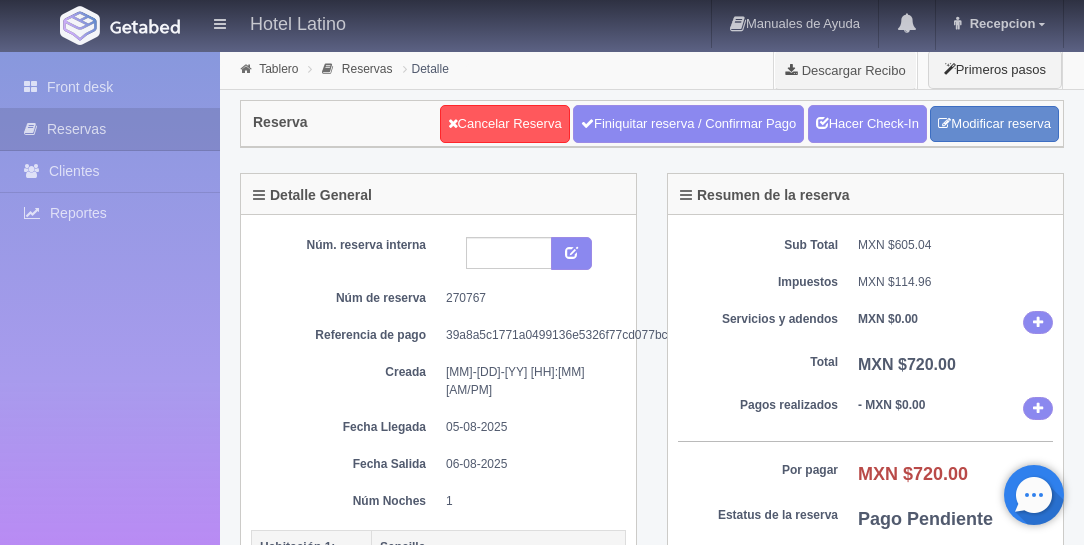 scroll, scrollTop: 0, scrollLeft: 0, axis: both 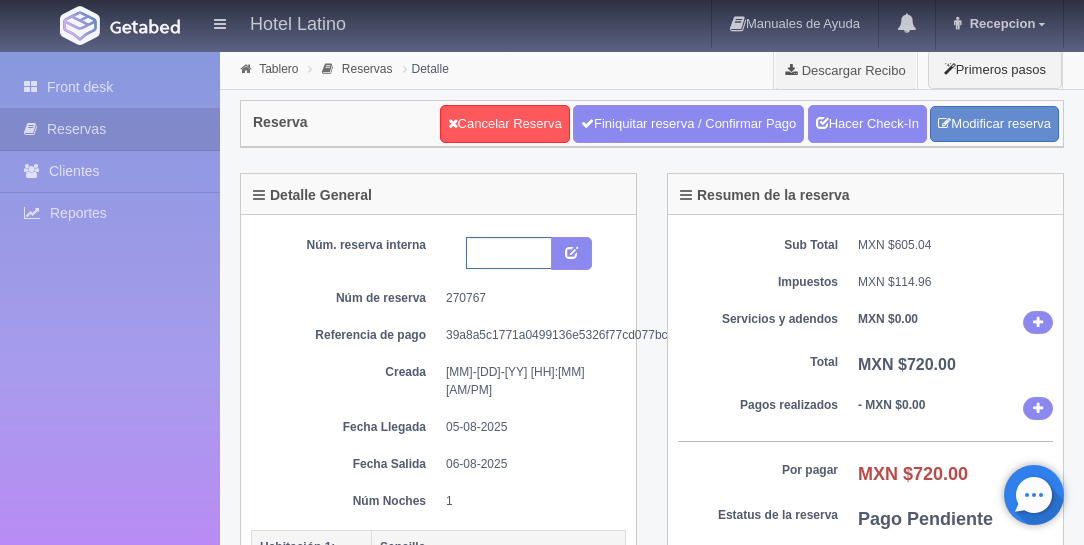 click at bounding box center [509, 253] 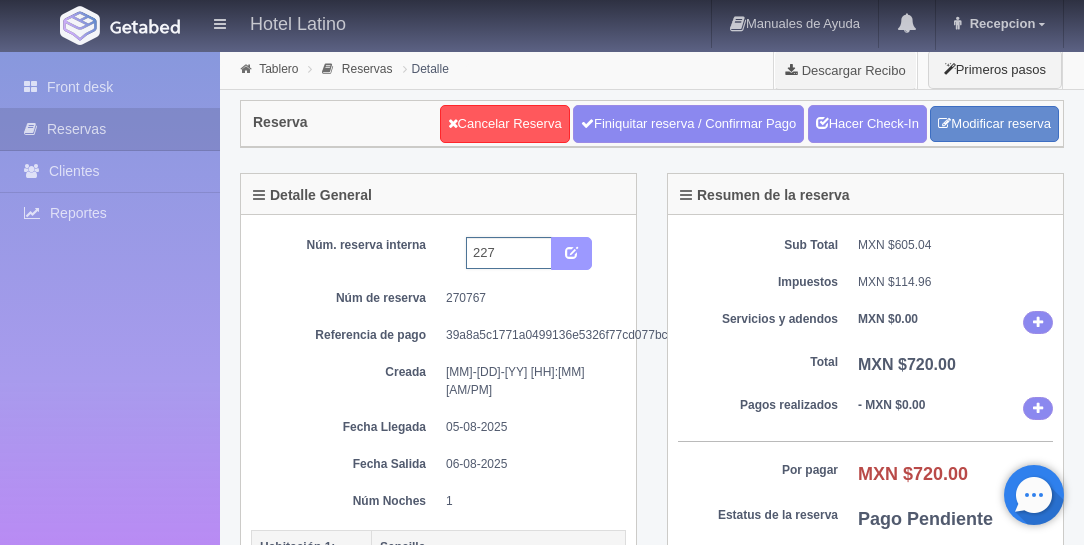 type on "227" 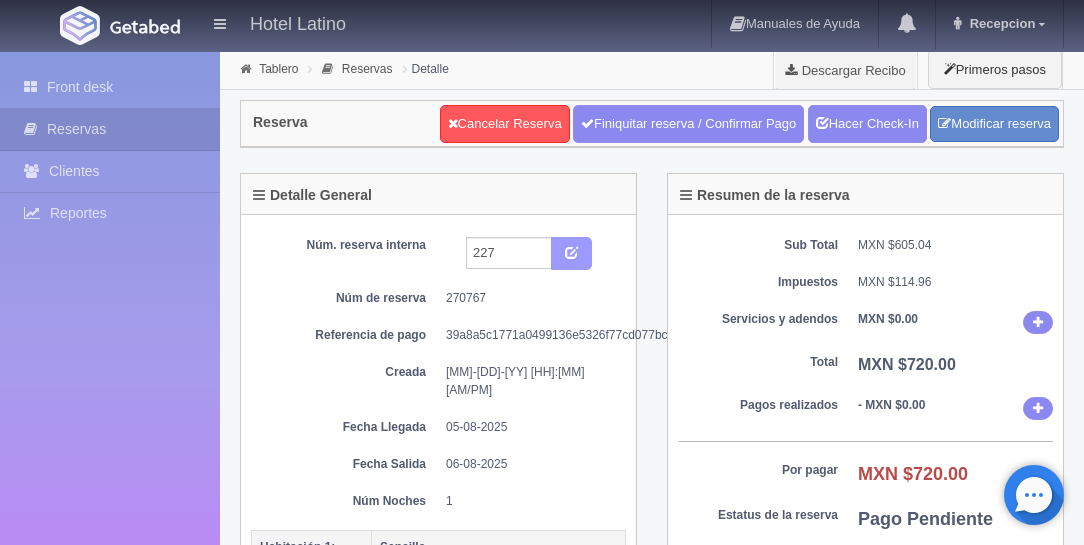 click at bounding box center (571, 254) 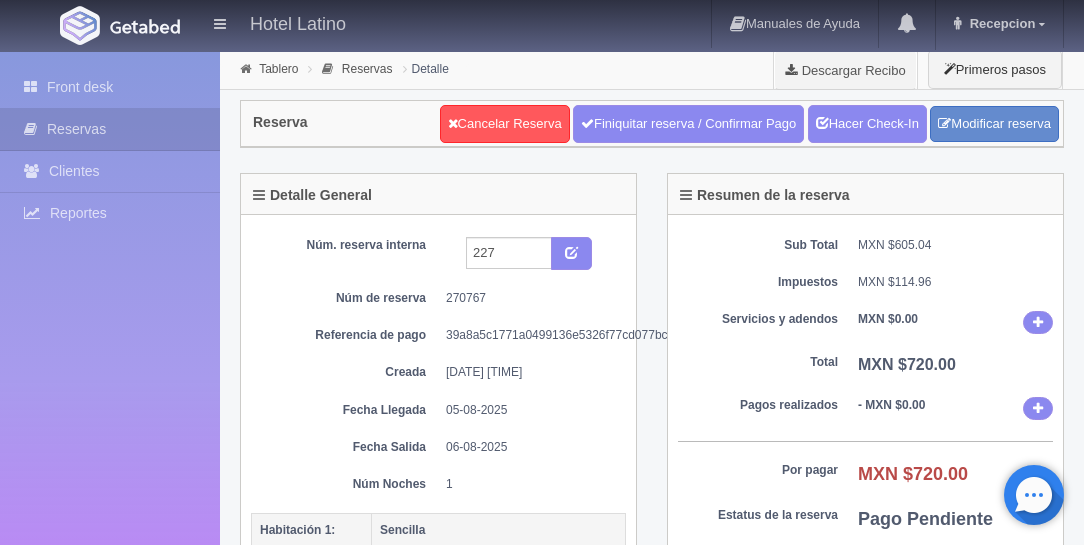 scroll, scrollTop: 0, scrollLeft: 0, axis: both 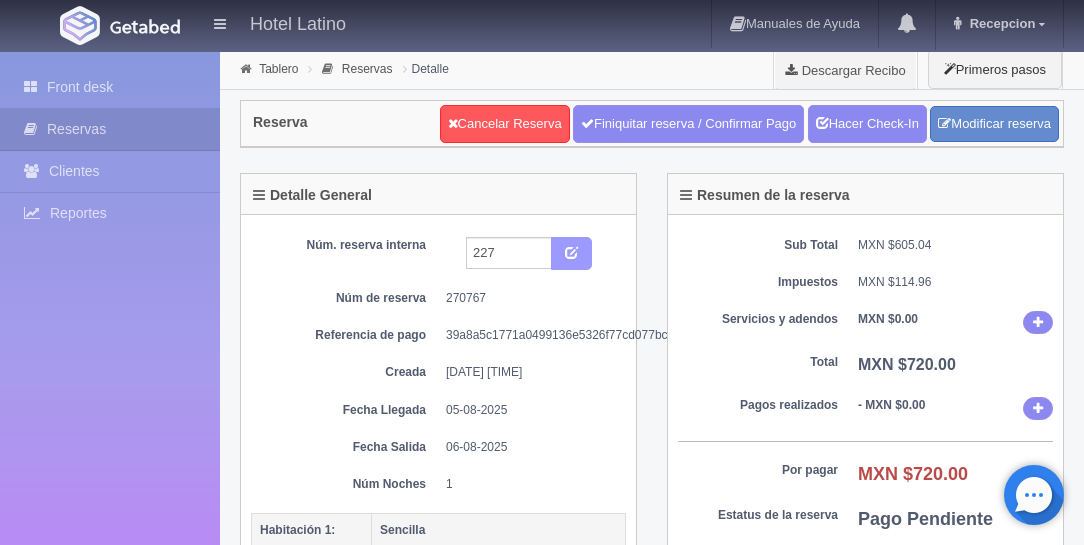 click at bounding box center (571, 251) 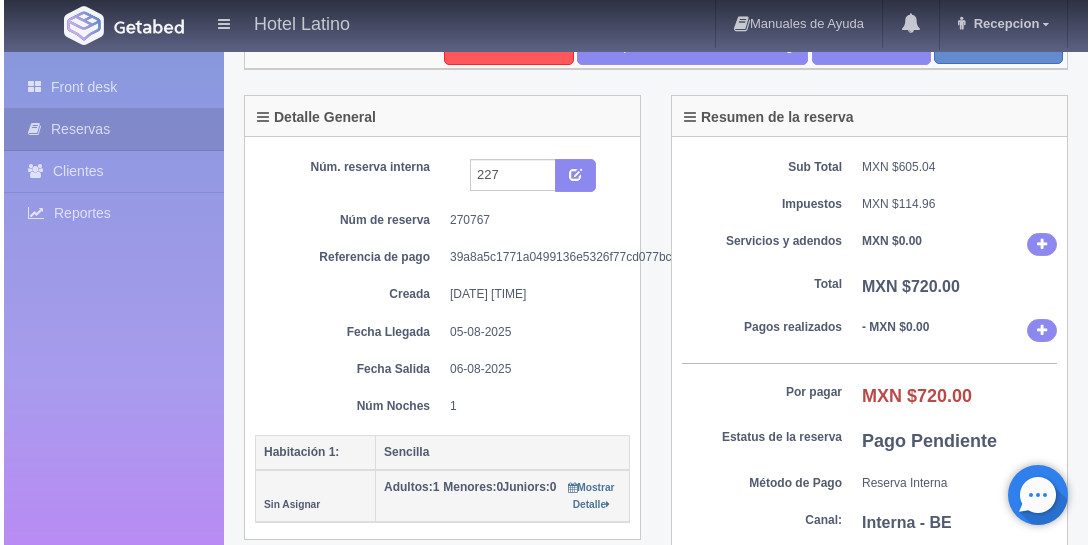 scroll, scrollTop: 228, scrollLeft: 0, axis: vertical 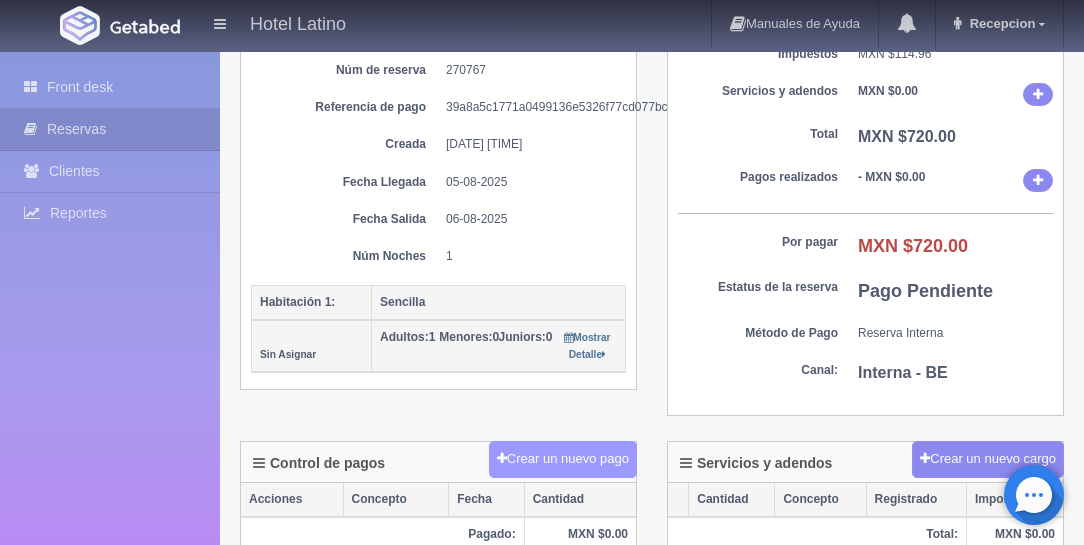 click on "Crear un nuevo pago" at bounding box center [563, 459] 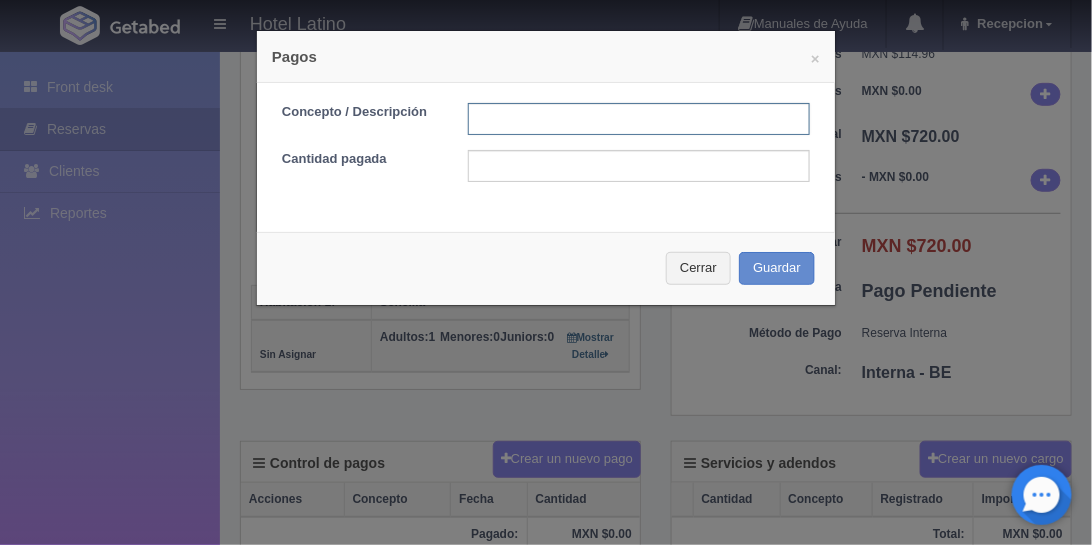 click at bounding box center [639, 119] 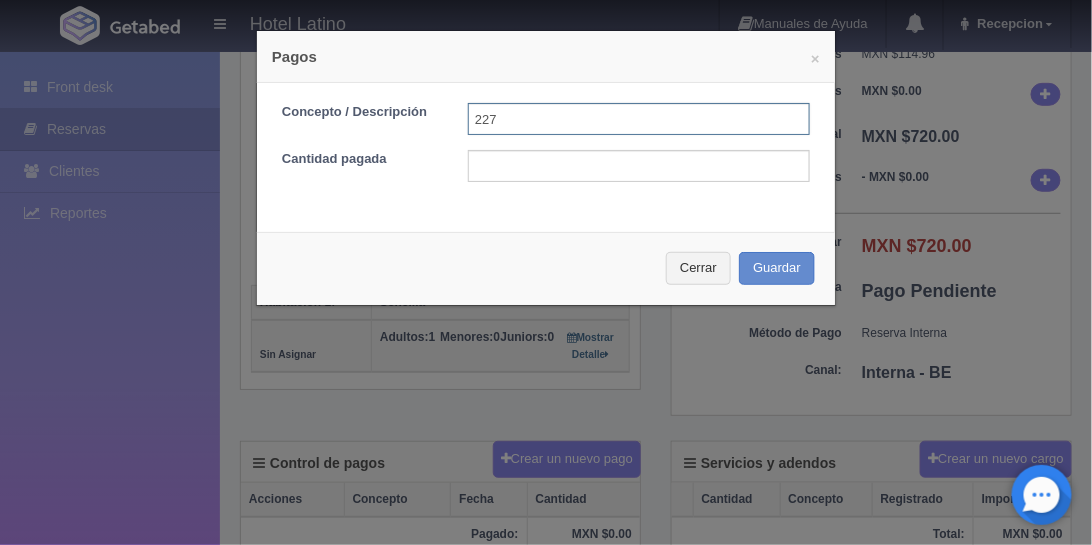 type on "227" 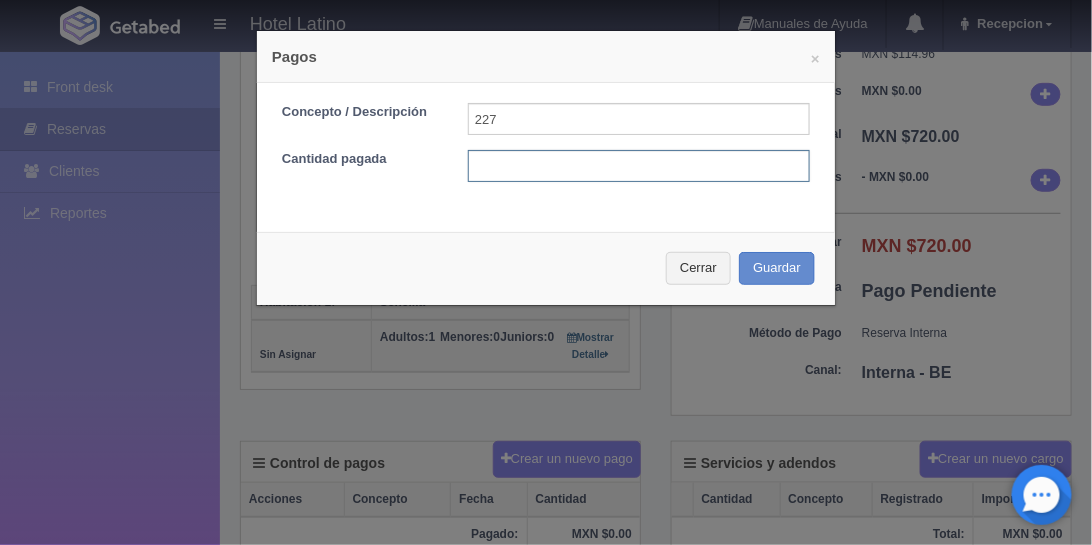 click at bounding box center (639, 166) 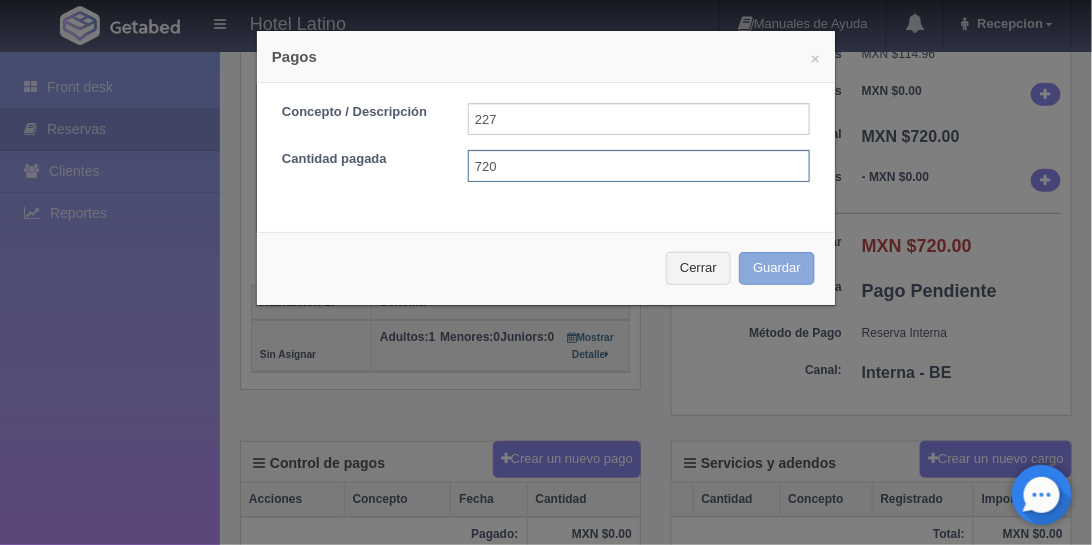 type on "720" 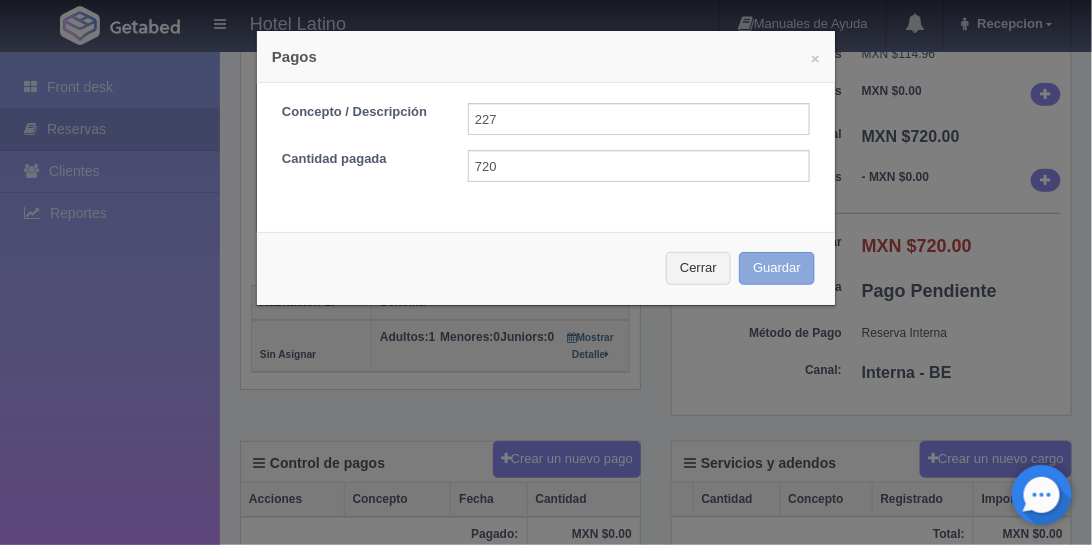 click on "Guardar" at bounding box center (777, 268) 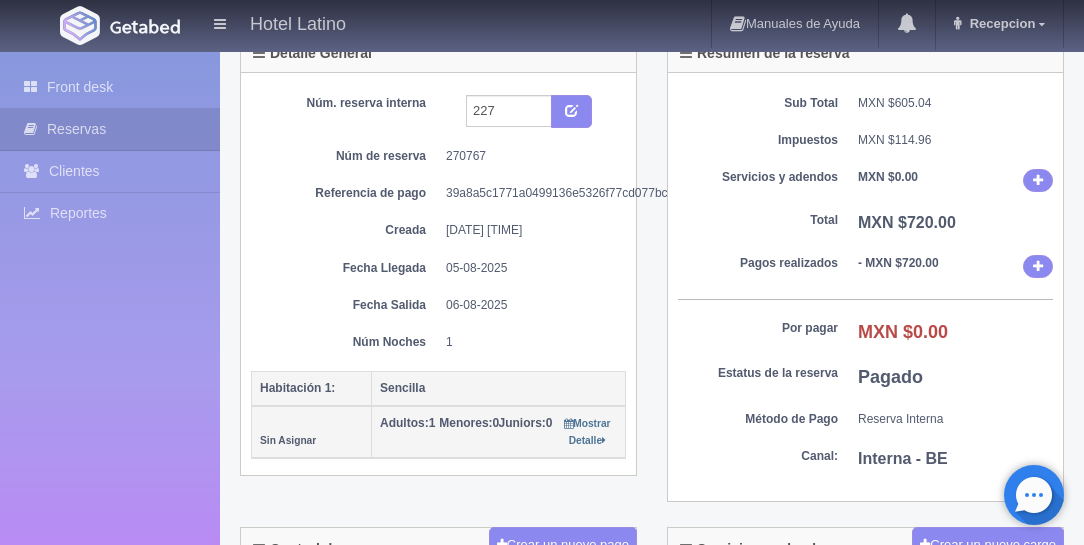 scroll, scrollTop: 0, scrollLeft: 0, axis: both 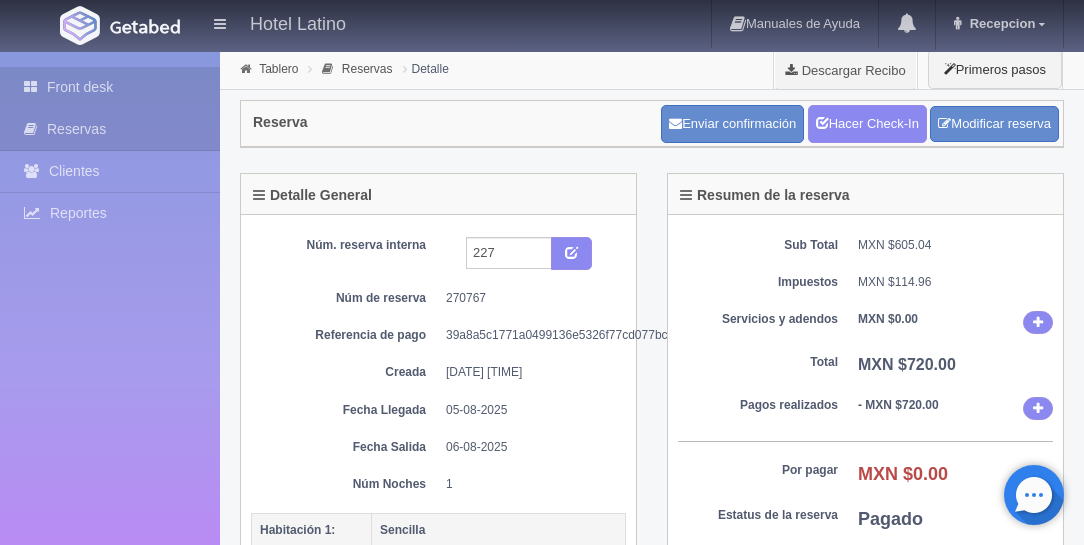 click on "Front desk" at bounding box center [110, 87] 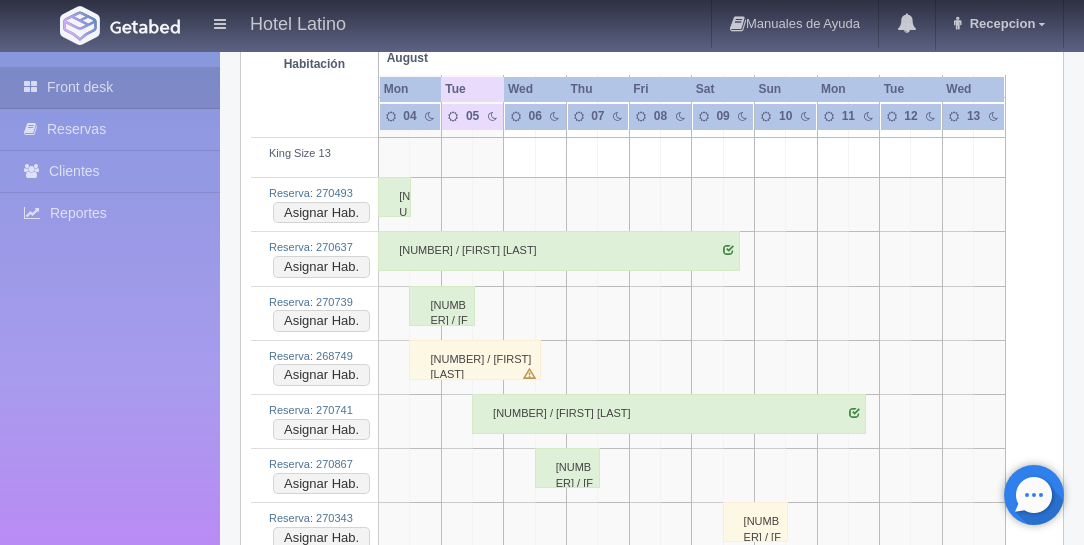 scroll, scrollTop: 3314, scrollLeft: 0, axis: vertical 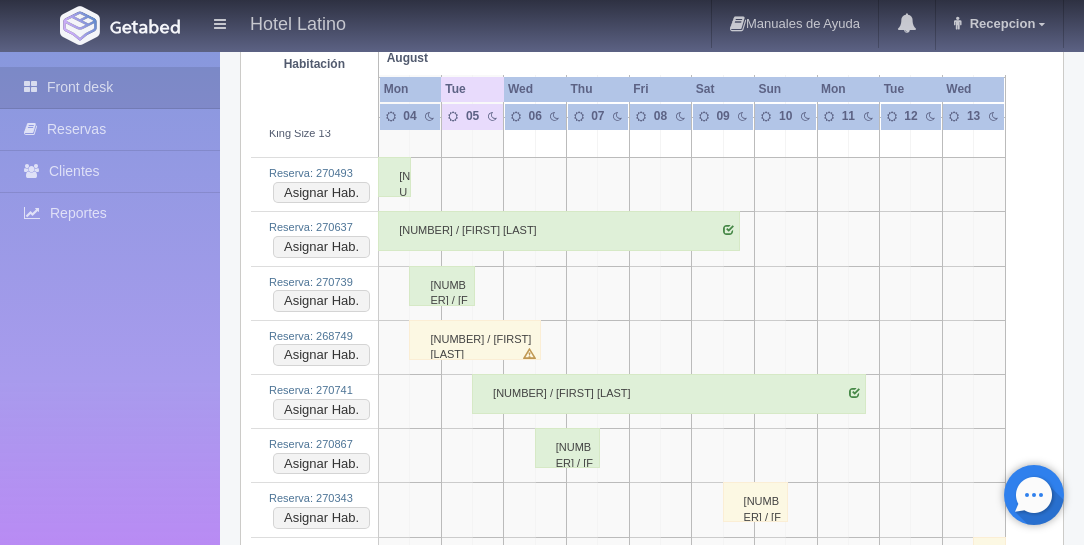 click on "270741 / Jiovana Aranda González" at bounding box center [669, 394] 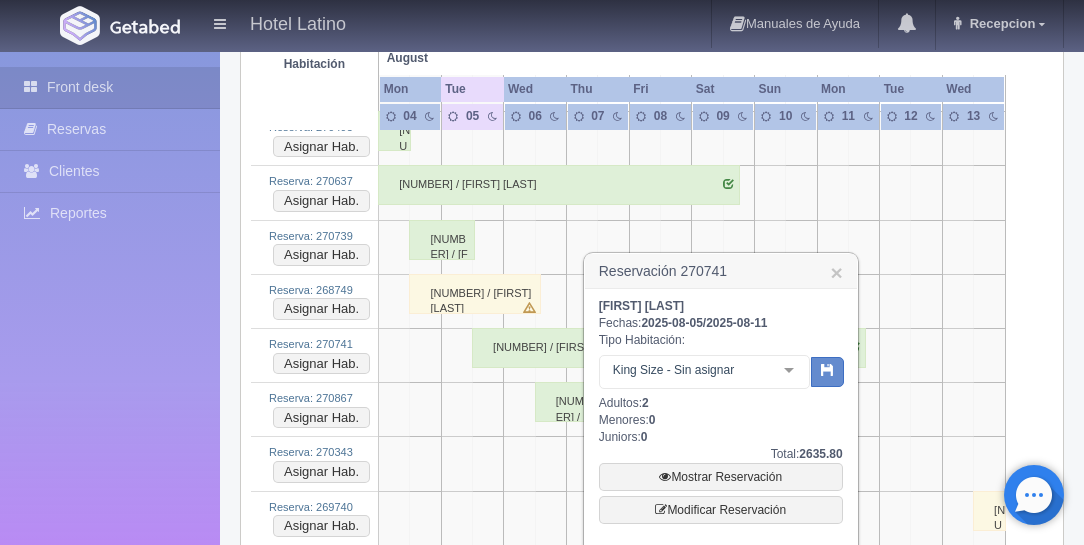 scroll, scrollTop: 3428, scrollLeft: 0, axis: vertical 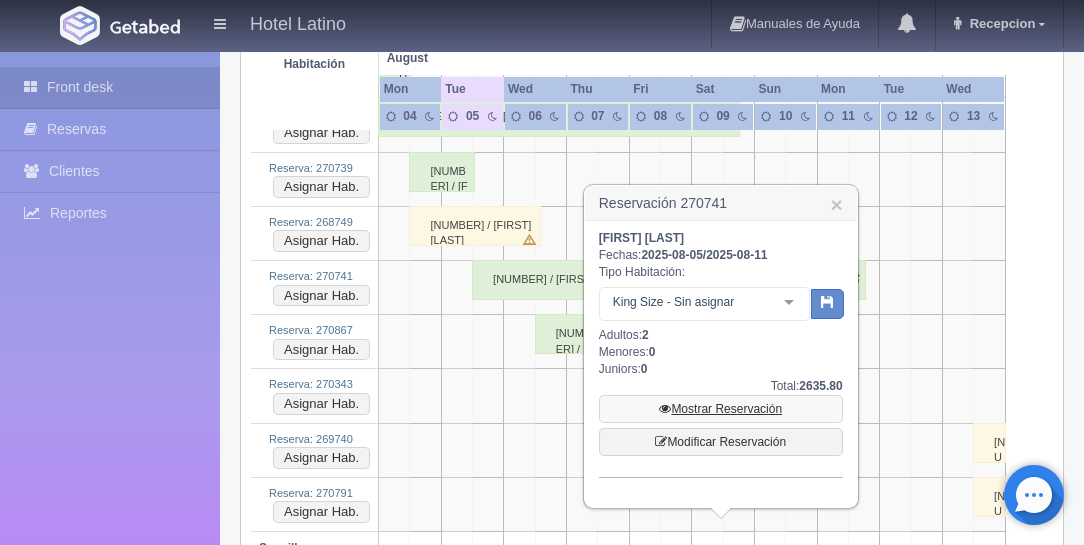 click on "Mostrar Reservación" at bounding box center [721, 409] 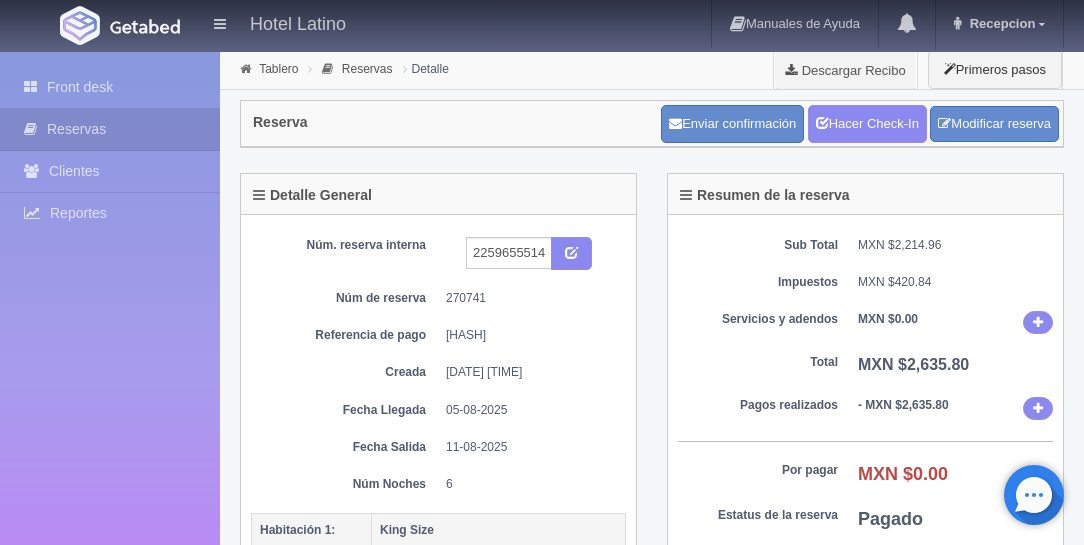 scroll, scrollTop: 0, scrollLeft: 0, axis: both 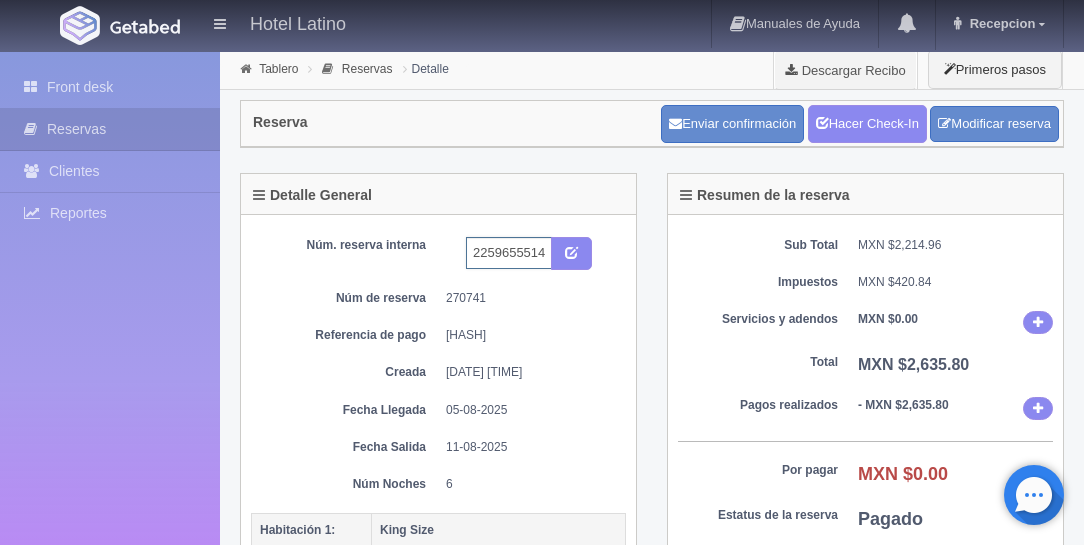 click on "2259655514 expedia" at bounding box center (509, 253) 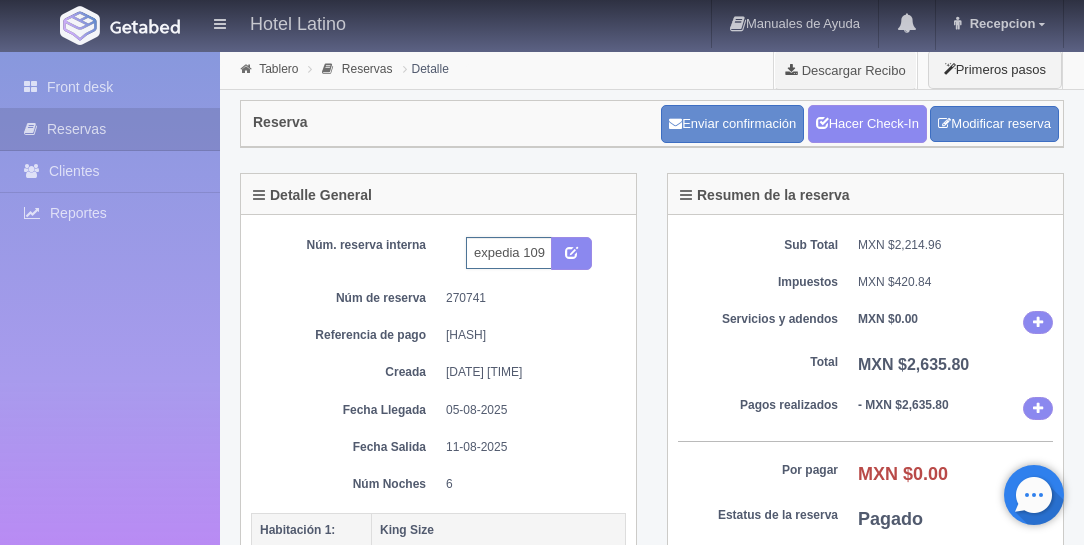 scroll, scrollTop: 0, scrollLeft: 72, axis: horizontal 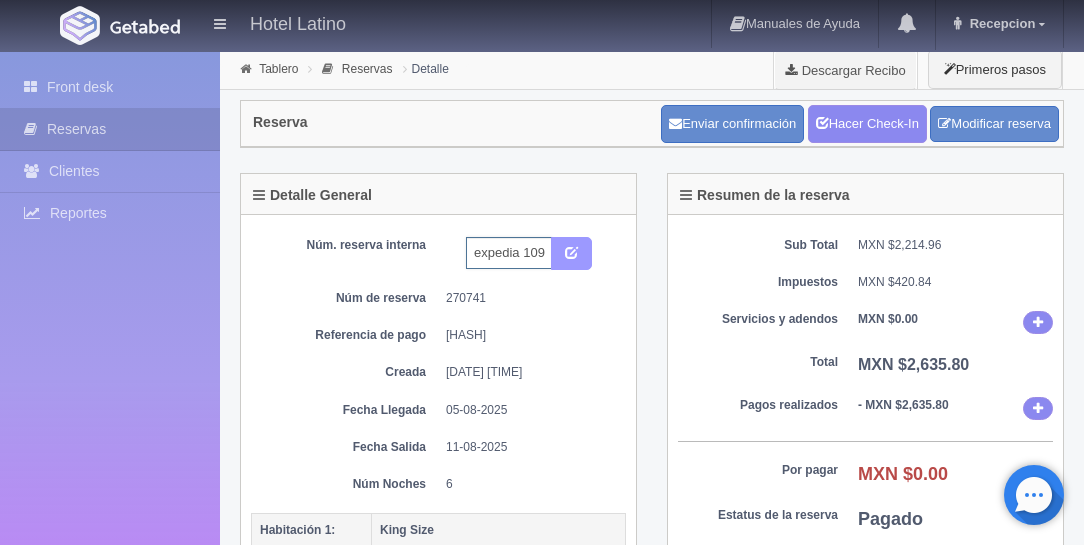 type on "[PHONE] expedia 109" 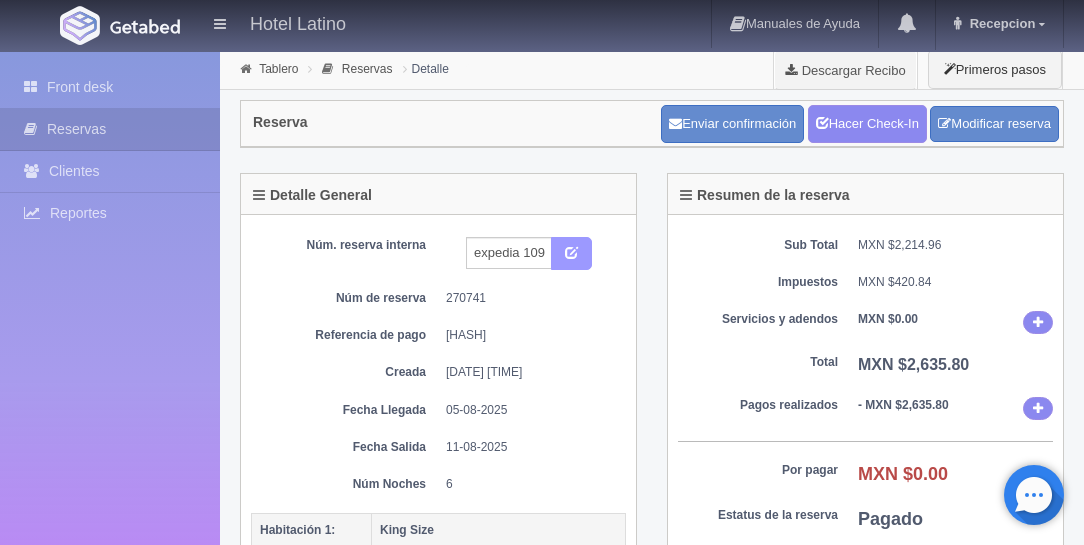 click at bounding box center [571, 251] 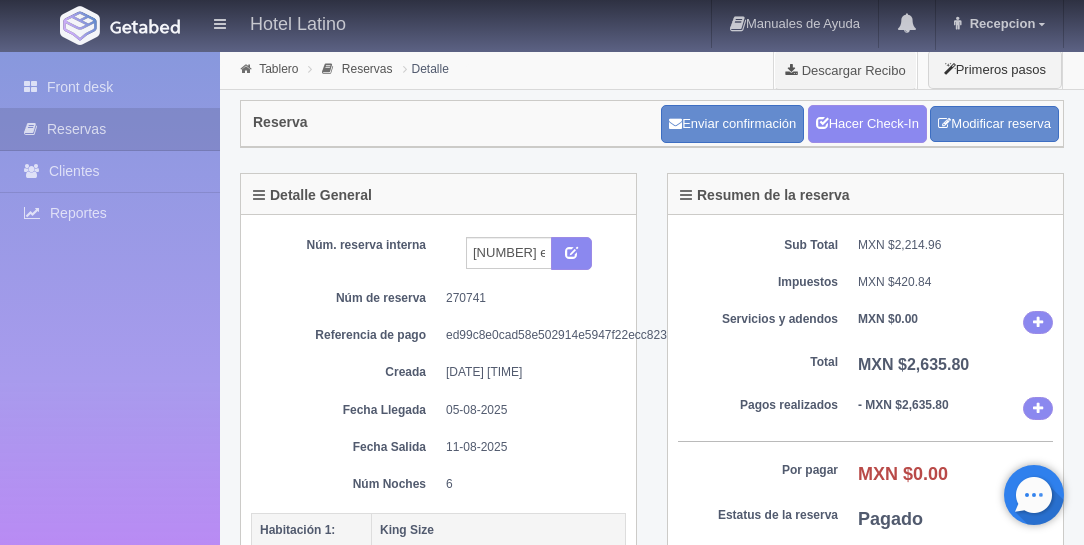 scroll, scrollTop: 0, scrollLeft: 0, axis: both 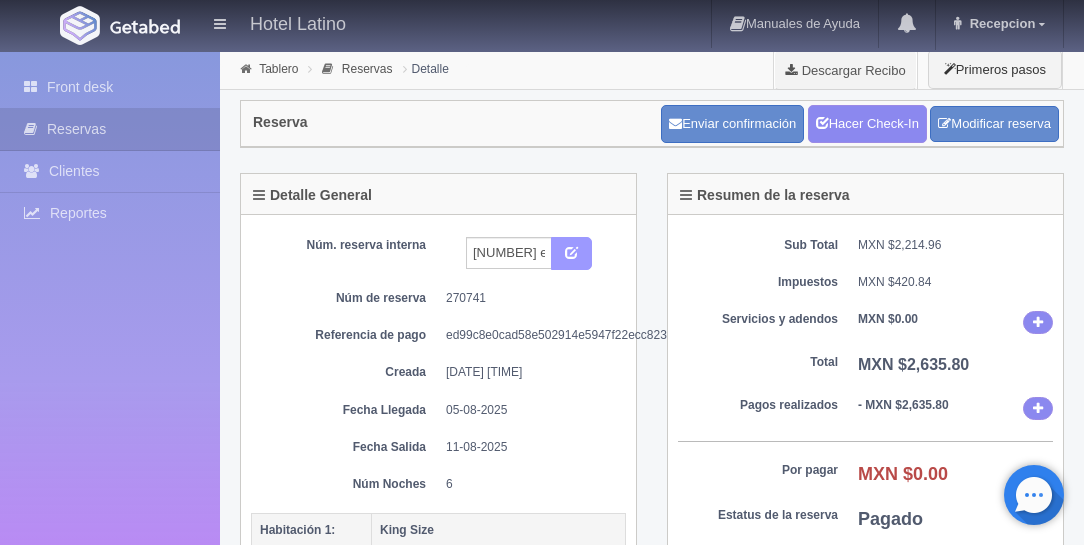 drag, startPoint x: 0, startPoint y: 0, endPoint x: 570, endPoint y: 248, distance: 621.614 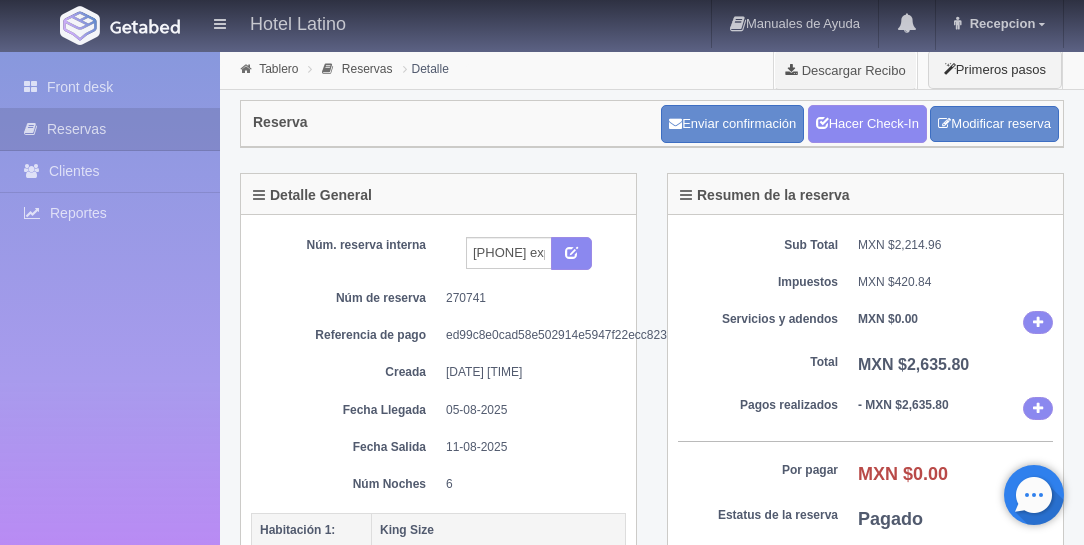 scroll, scrollTop: 0, scrollLeft: 0, axis: both 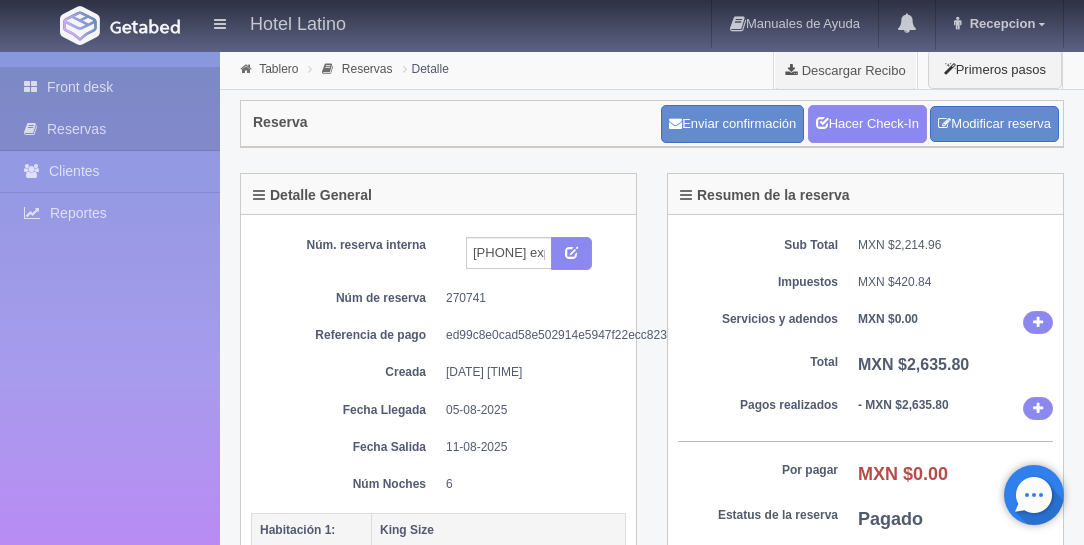 click on "Front desk" at bounding box center (110, 87) 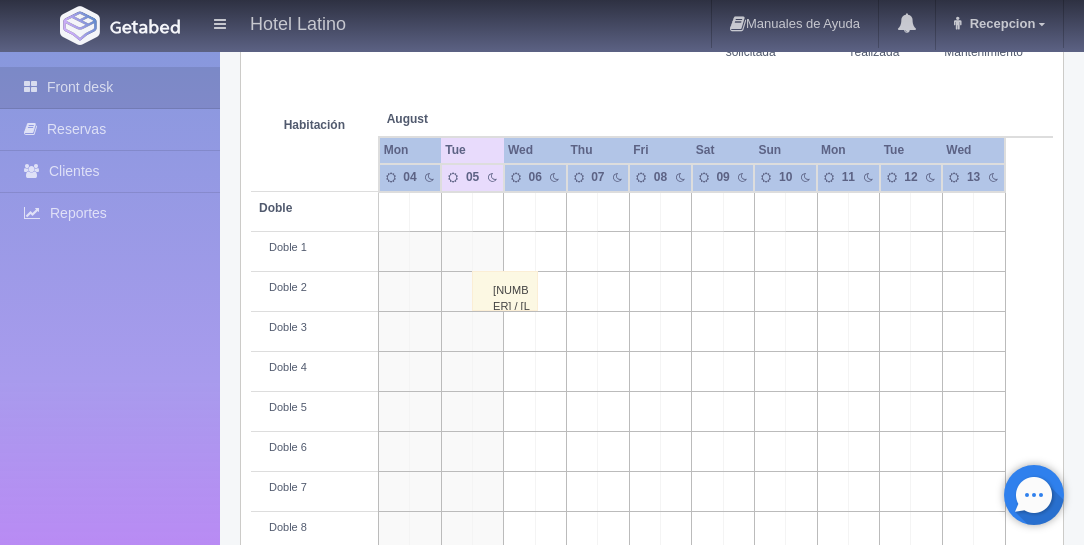 scroll, scrollTop: 400, scrollLeft: 0, axis: vertical 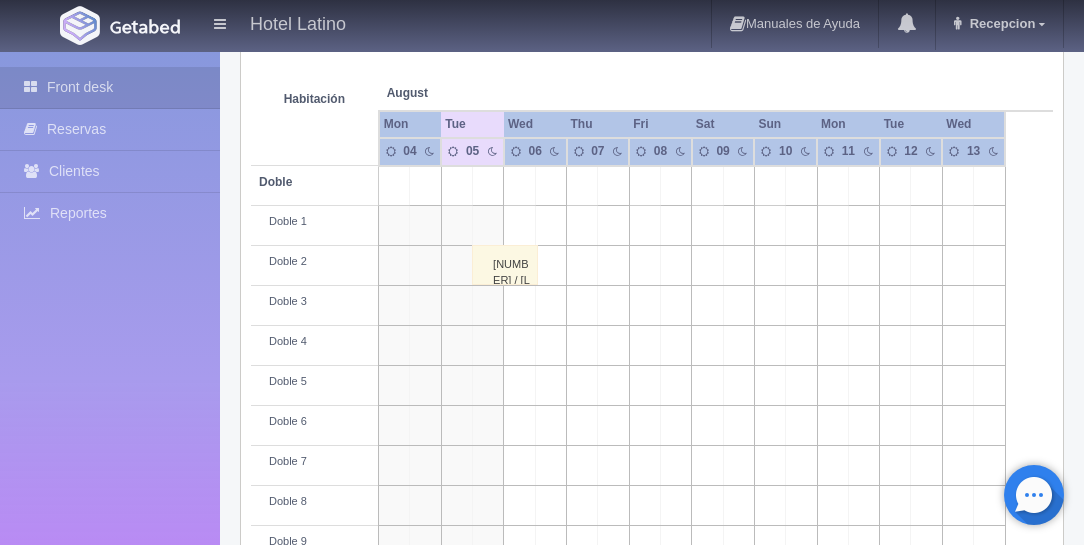click on "270596 / pratricia pineda" at bounding box center (505, 265) 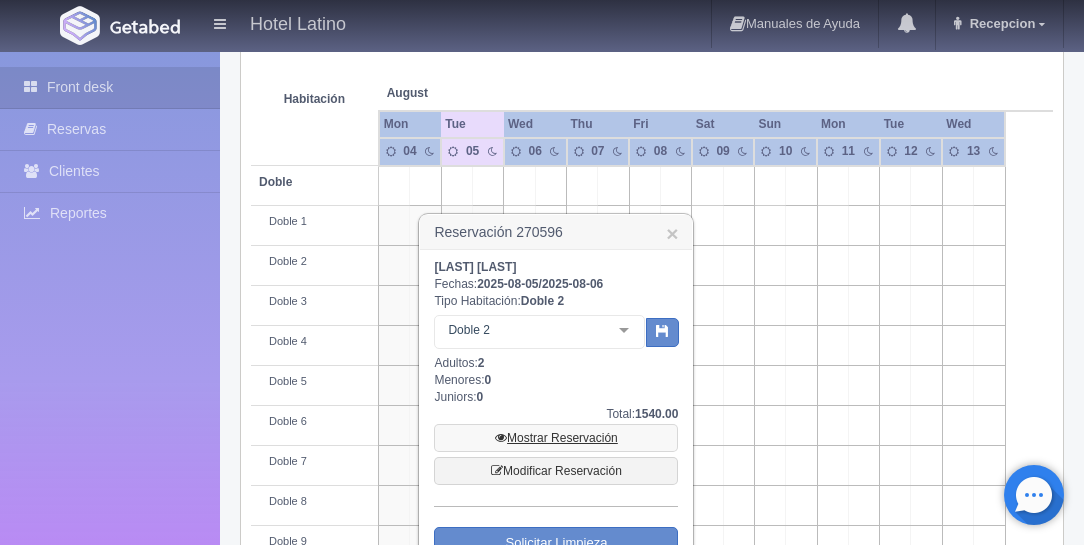 click on "Mostrar Reservación" at bounding box center (556, 438) 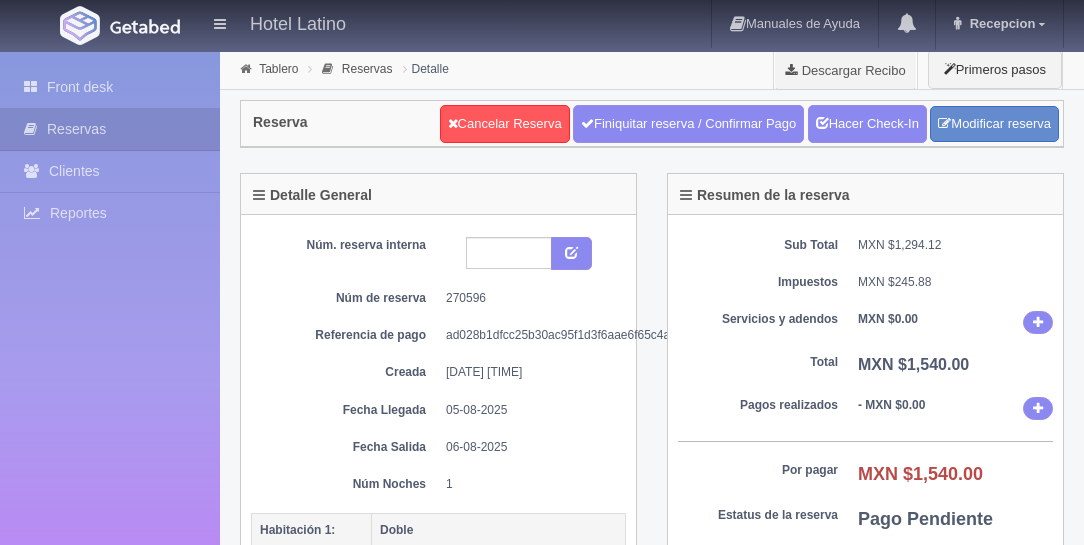 scroll, scrollTop: 0, scrollLeft: 0, axis: both 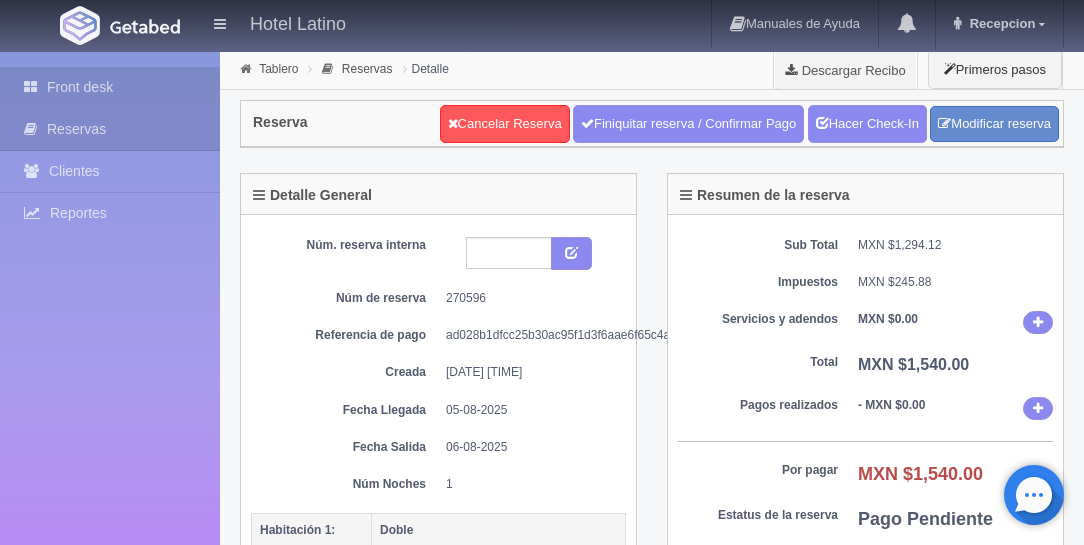 click on "Front desk" at bounding box center (110, 87) 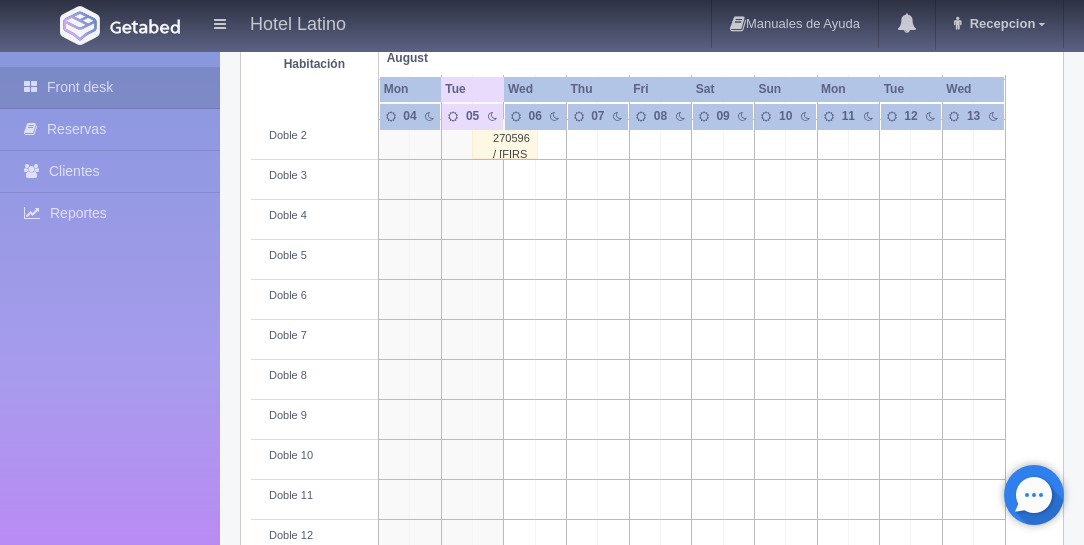scroll, scrollTop: 528, scrollLeft: 0, axis: vertical 